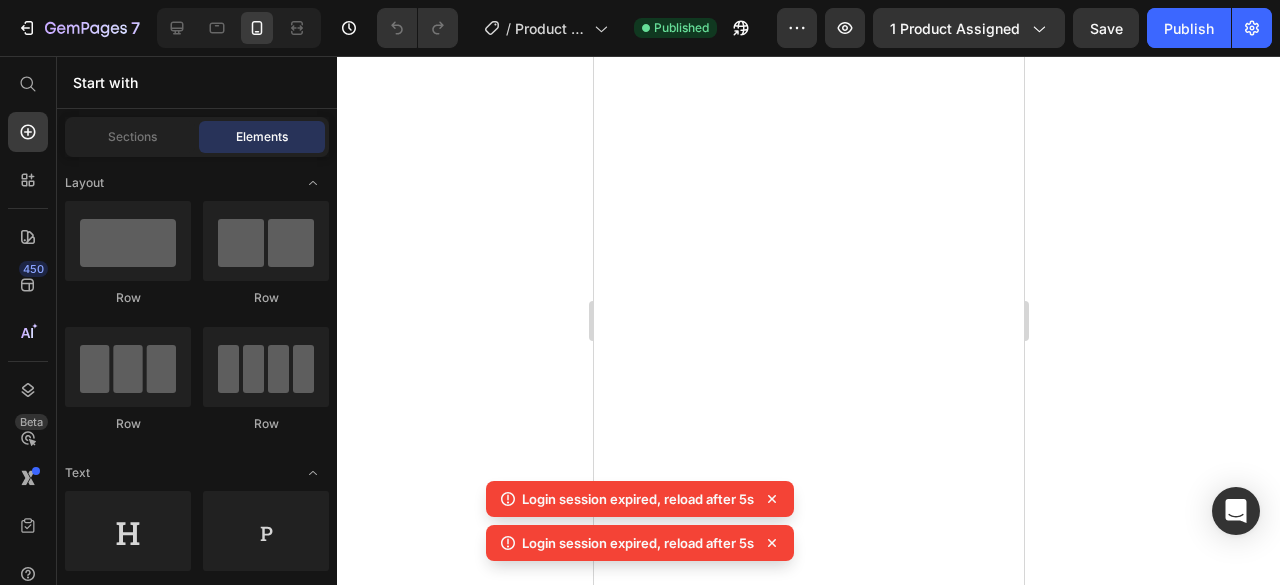 scroll, scrollTop: 0, scrollLeft: 0, axis: both 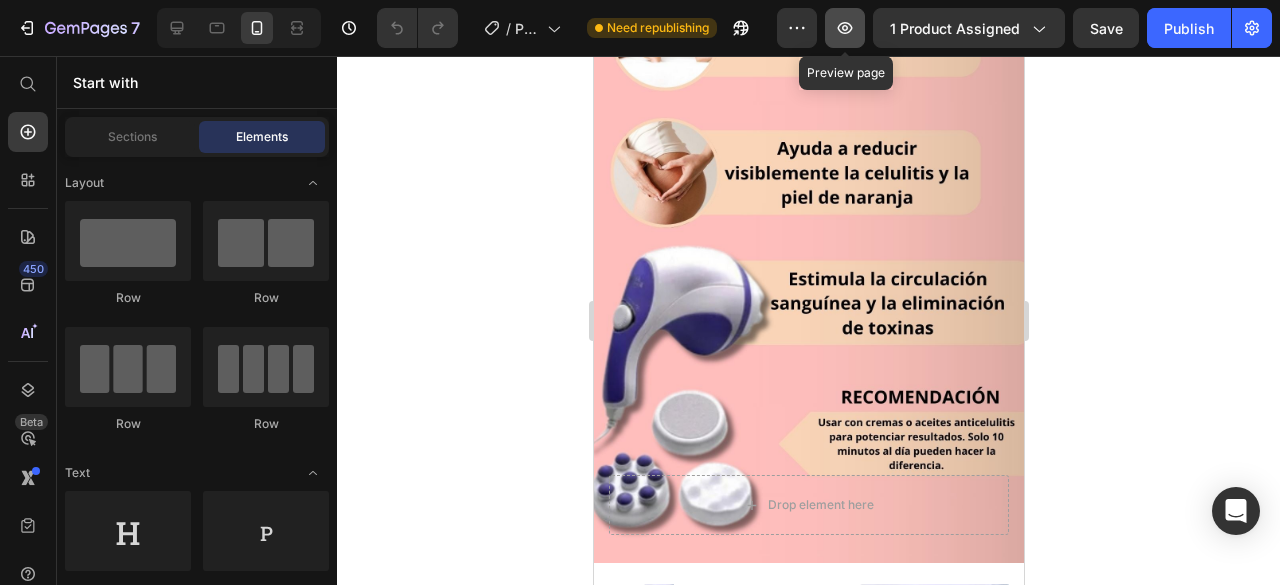 click 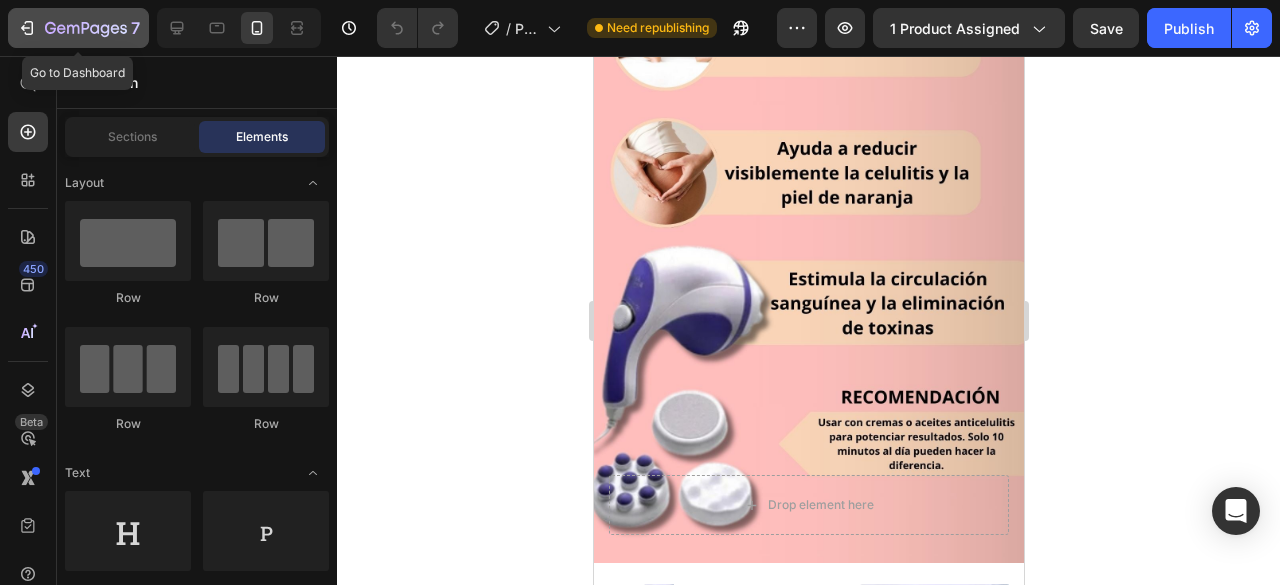 click 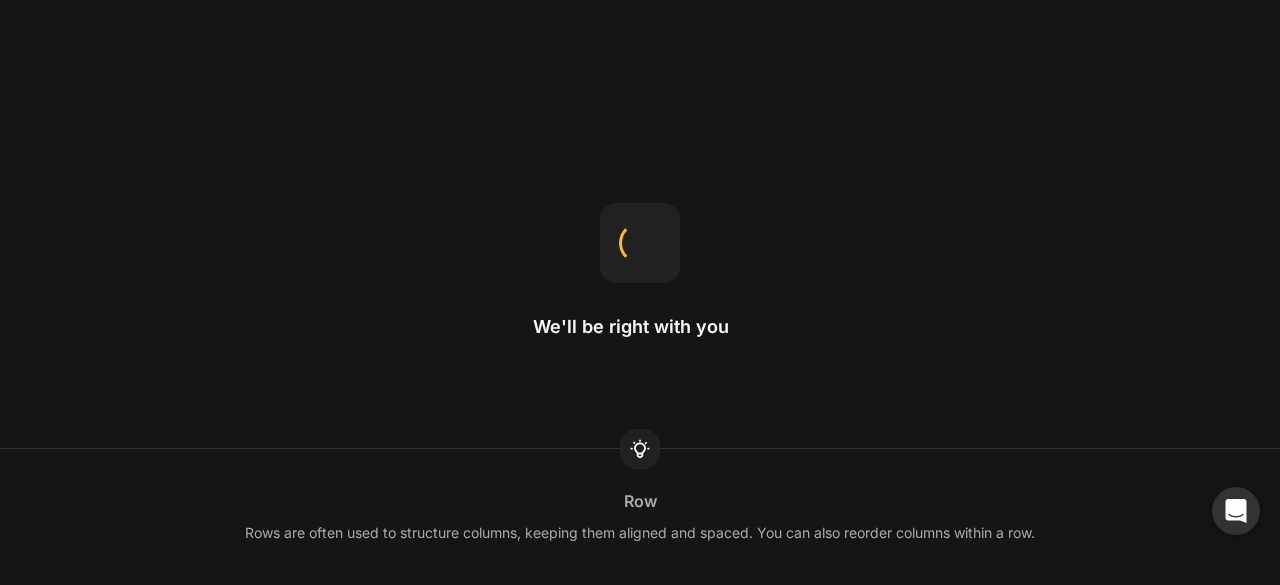 scroll, scrollTop: 0, scrollLeft: 0, axis: both 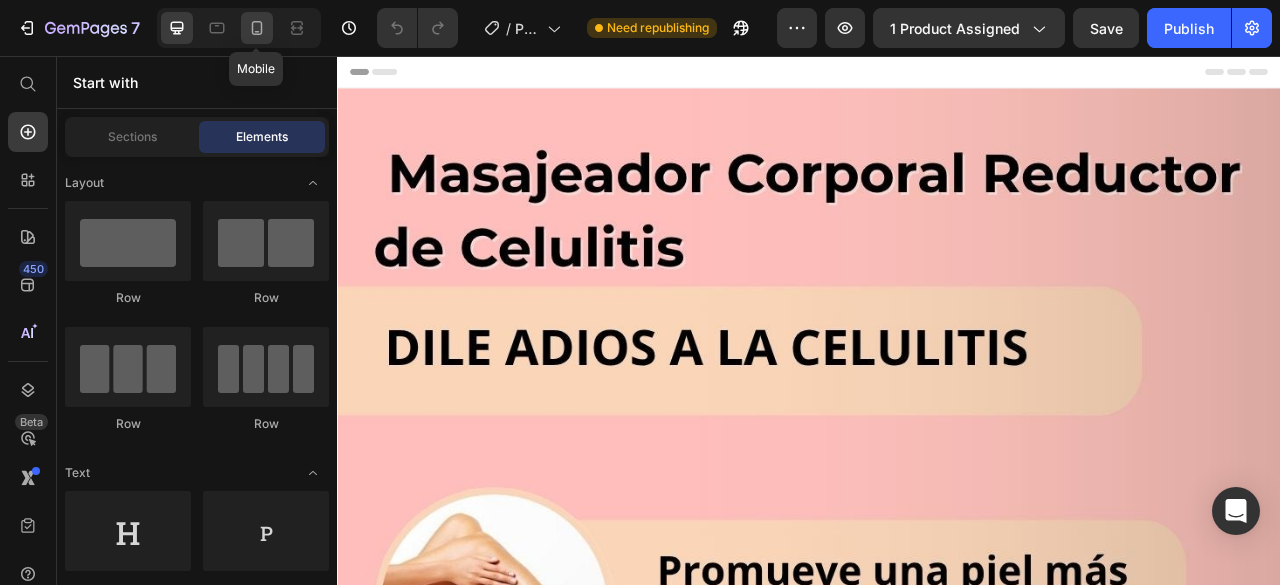 click 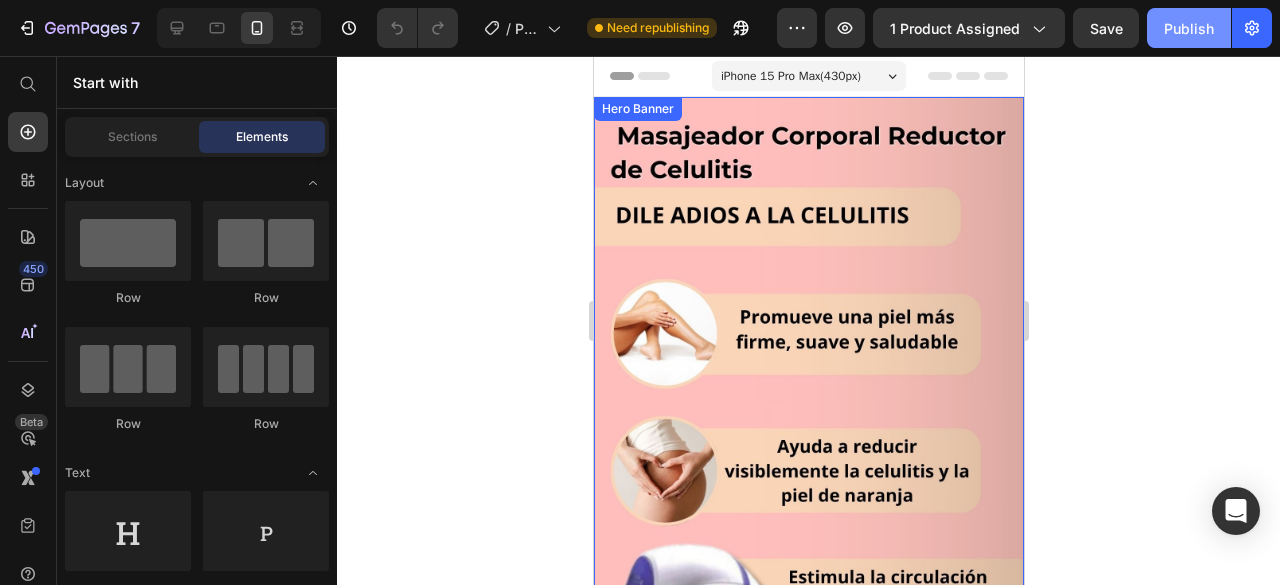 click on "Publish" at bounding box center [1189, 28] 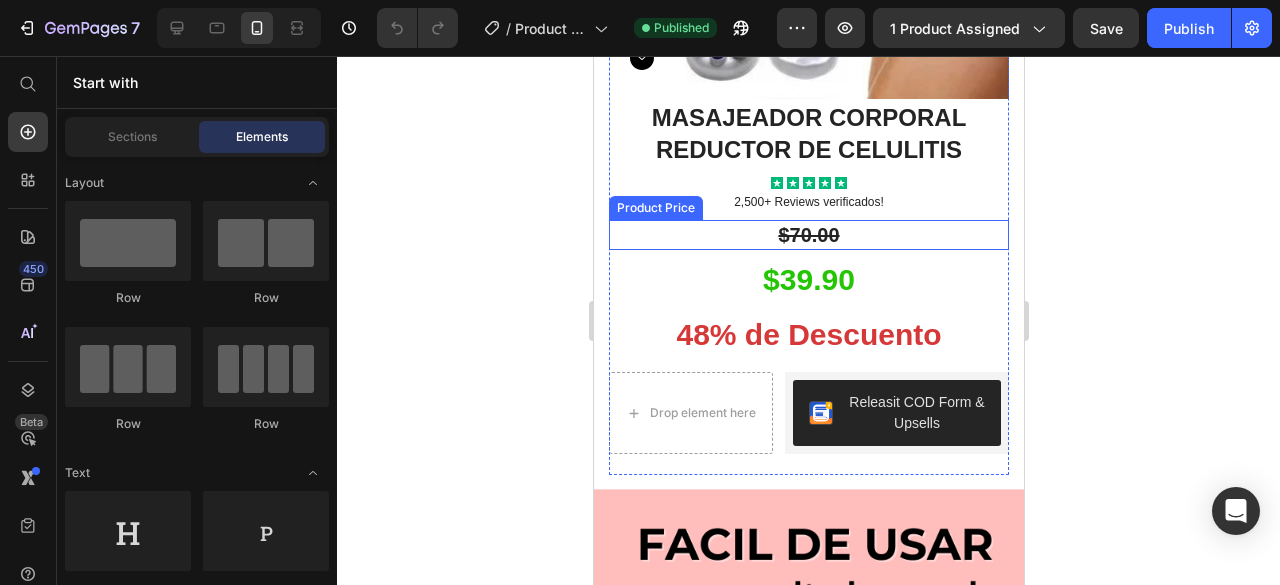 scroll, scrollTop: 1200, scrollLeft: 0, axis: vertical 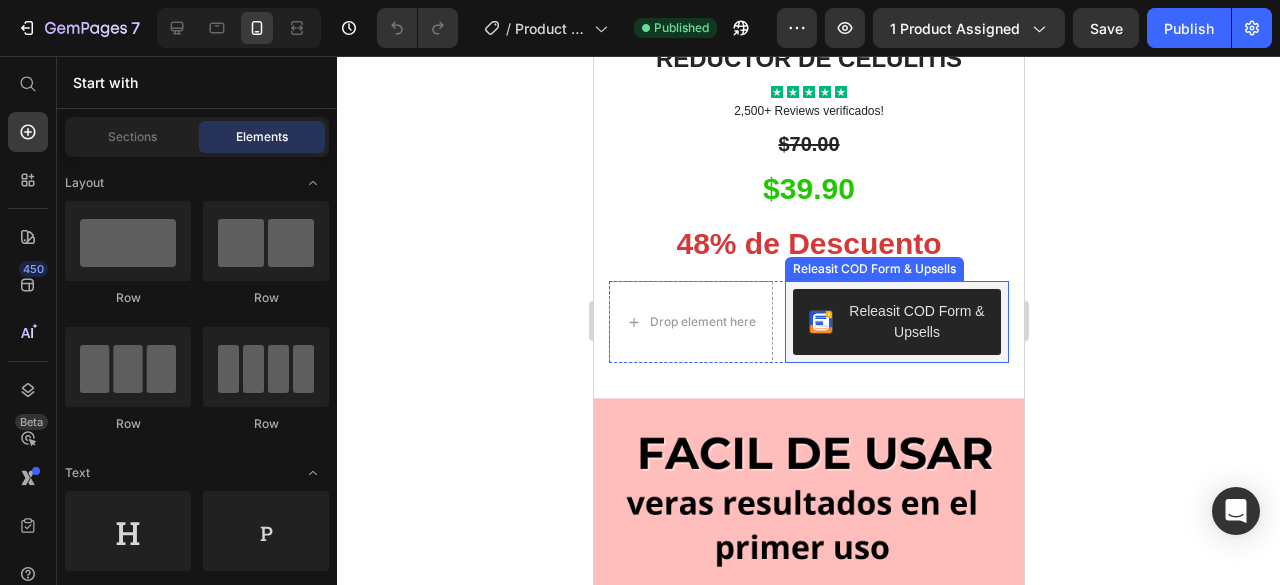 click on "Releasit COD Form & Upsells" at bounding box center [896, 322] 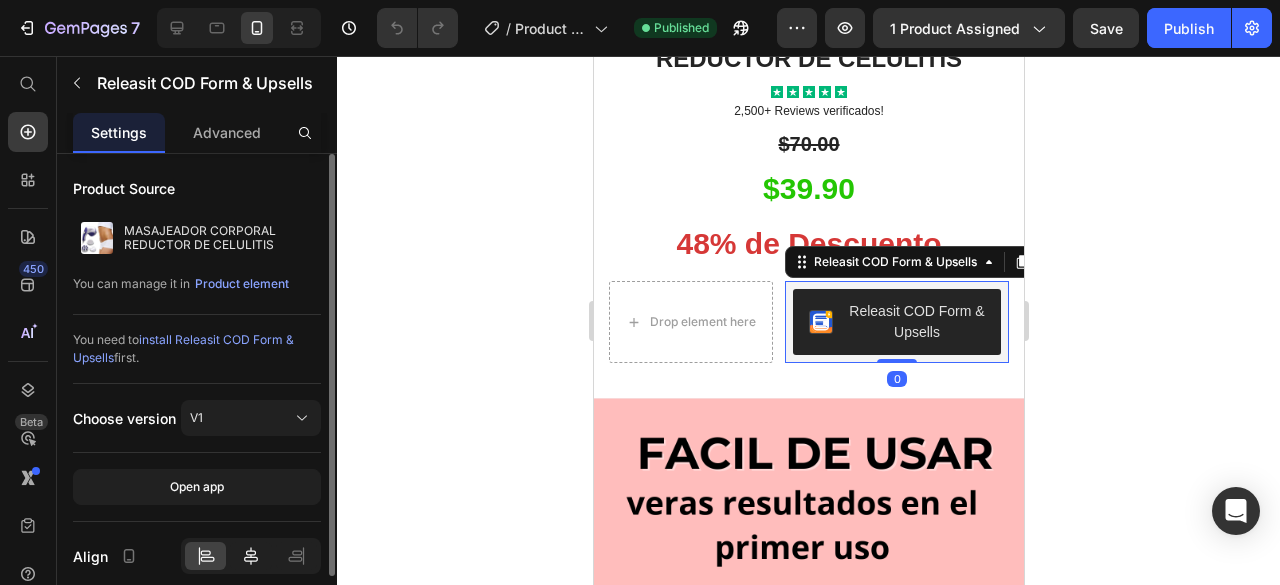 click 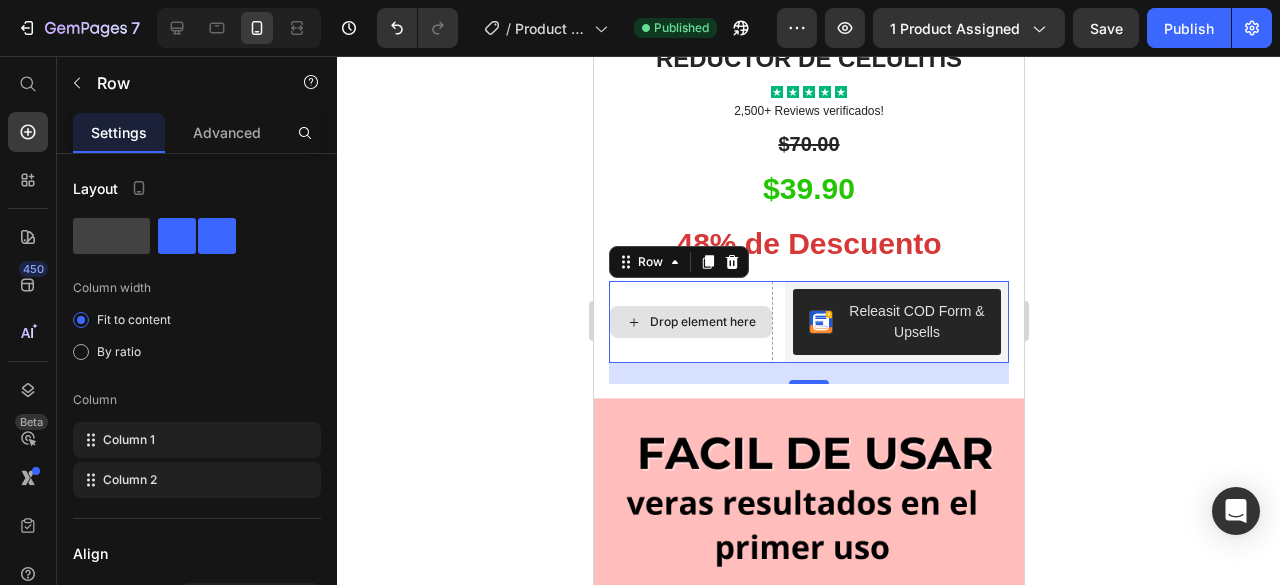click on "Drop element here" at bounding box center [690, 322] 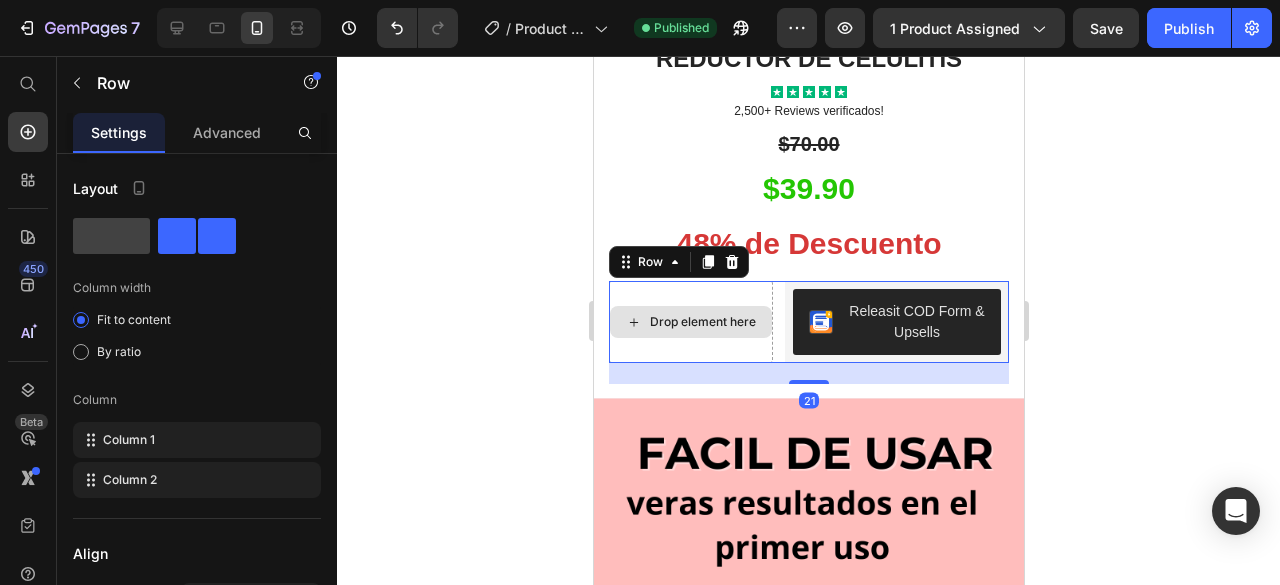 click on "Drop element here" at bounding box center [702, 322] 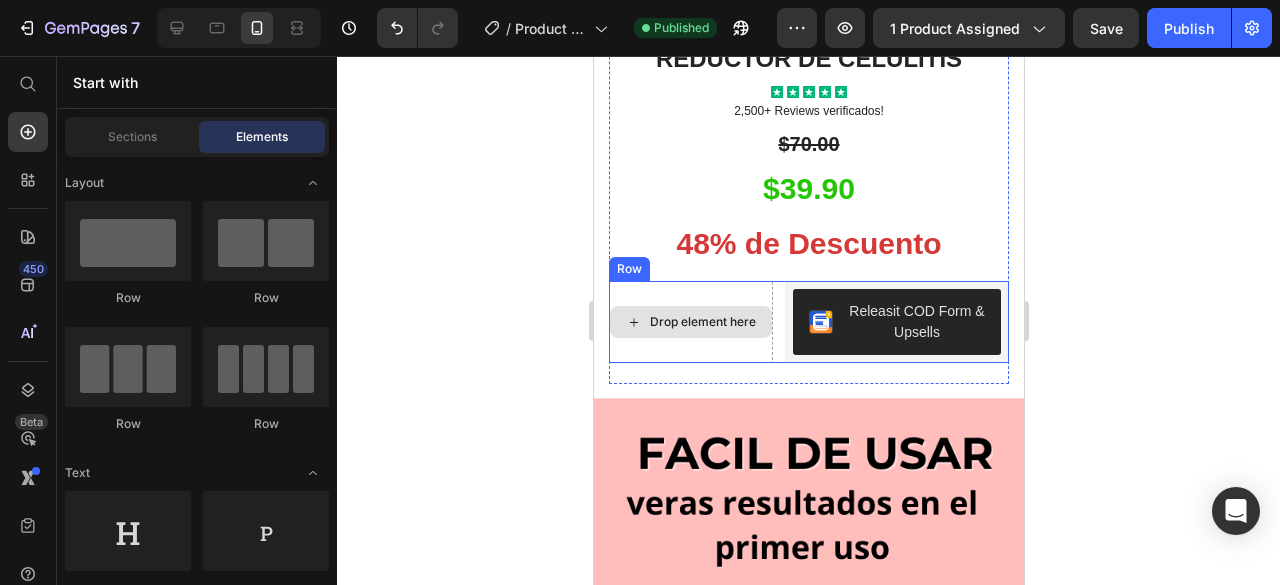 click on "Drop element here" at bounding box center (702, 322) 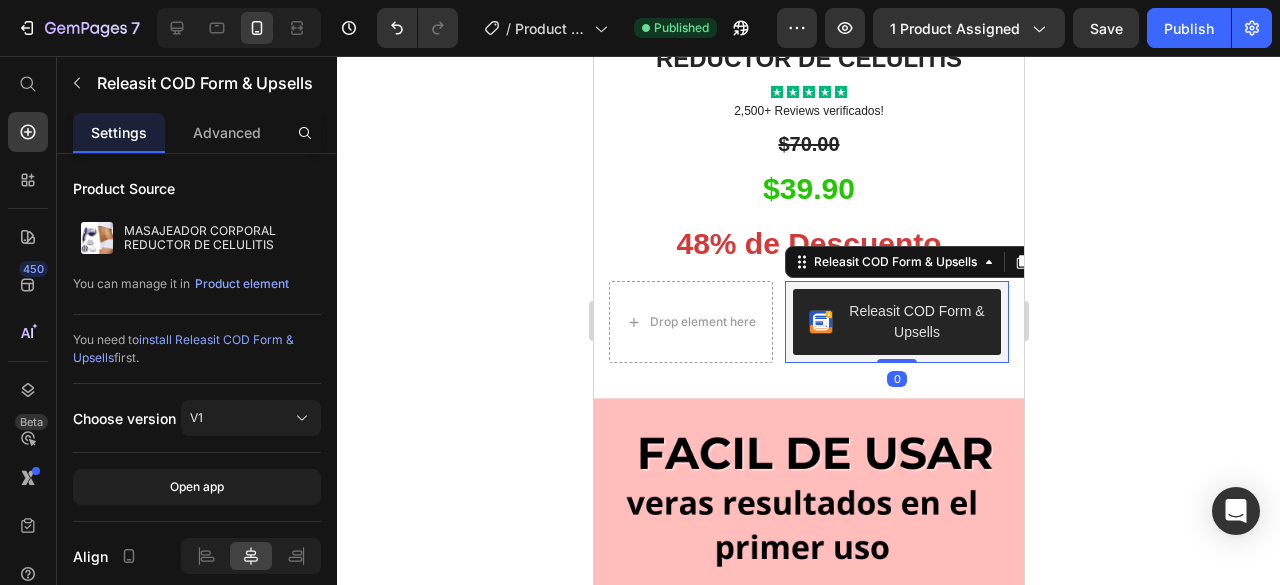 click on "Releasit COD Form & Upsells" at bounding box center (896, 322) 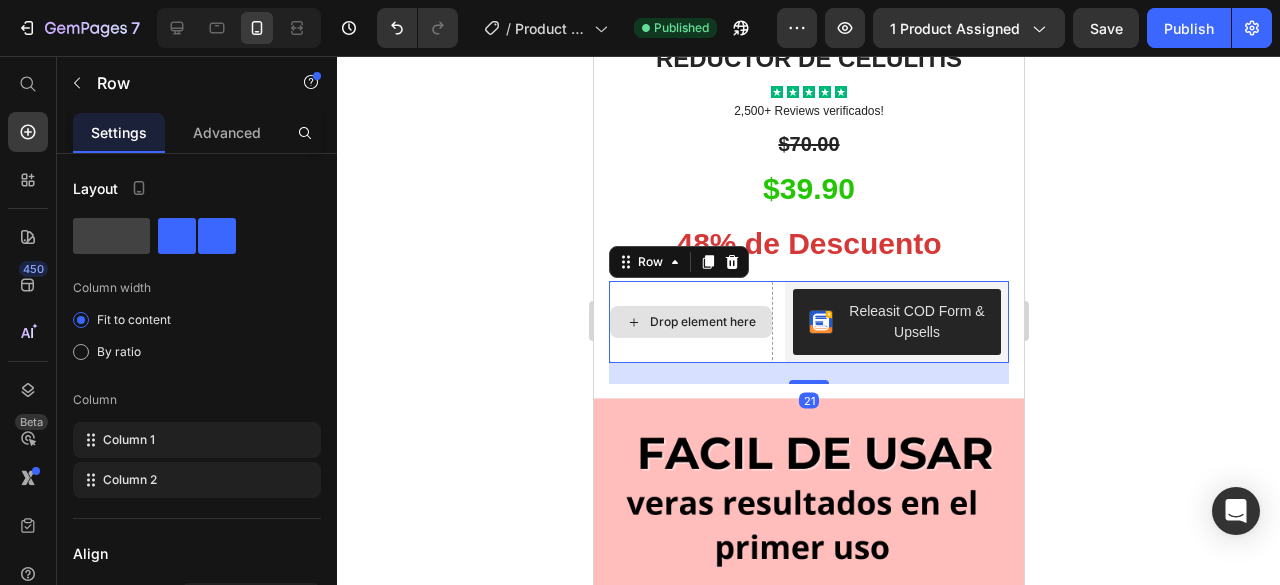 click on "Drop element here" at bounding box center (690, 322) 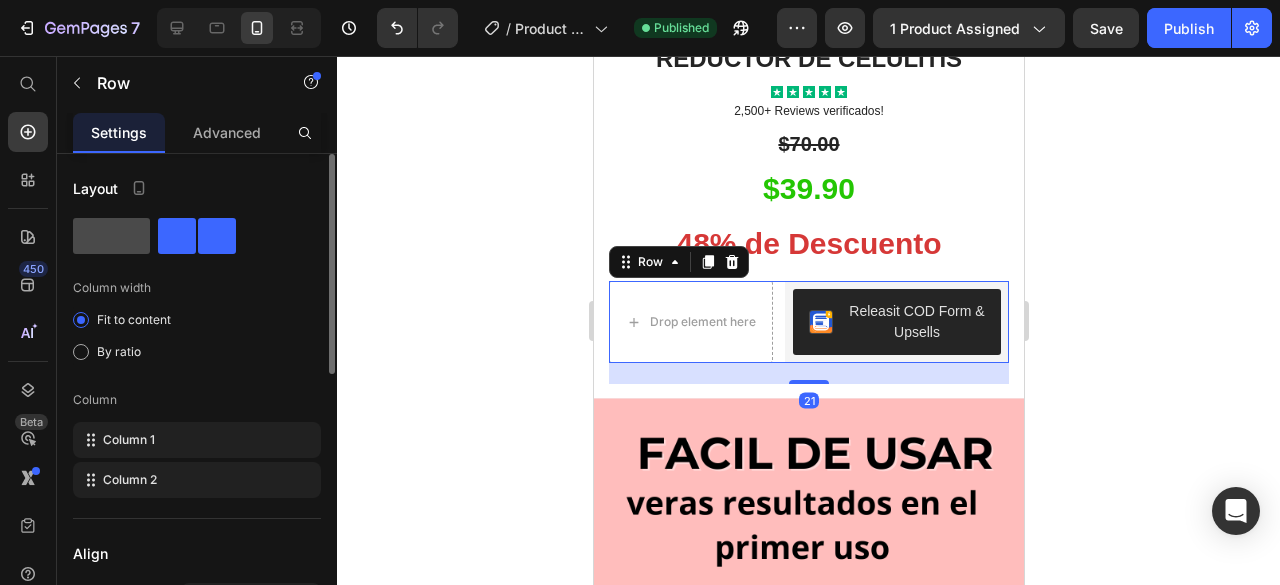 click 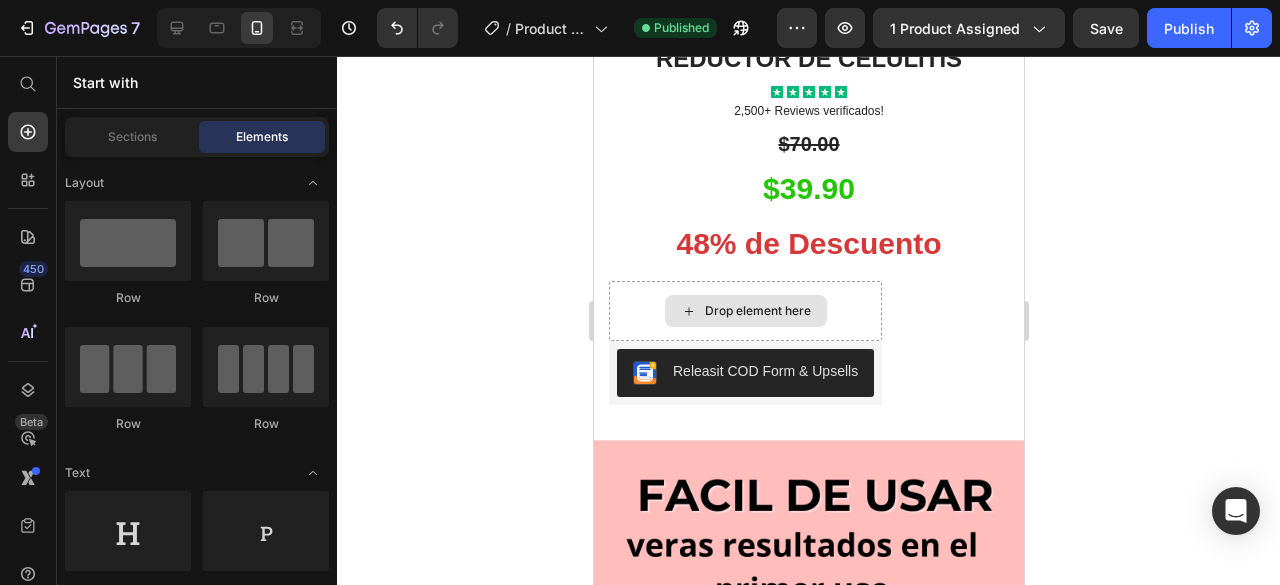 click on "Drop element here" at bounding box center (745, 311) 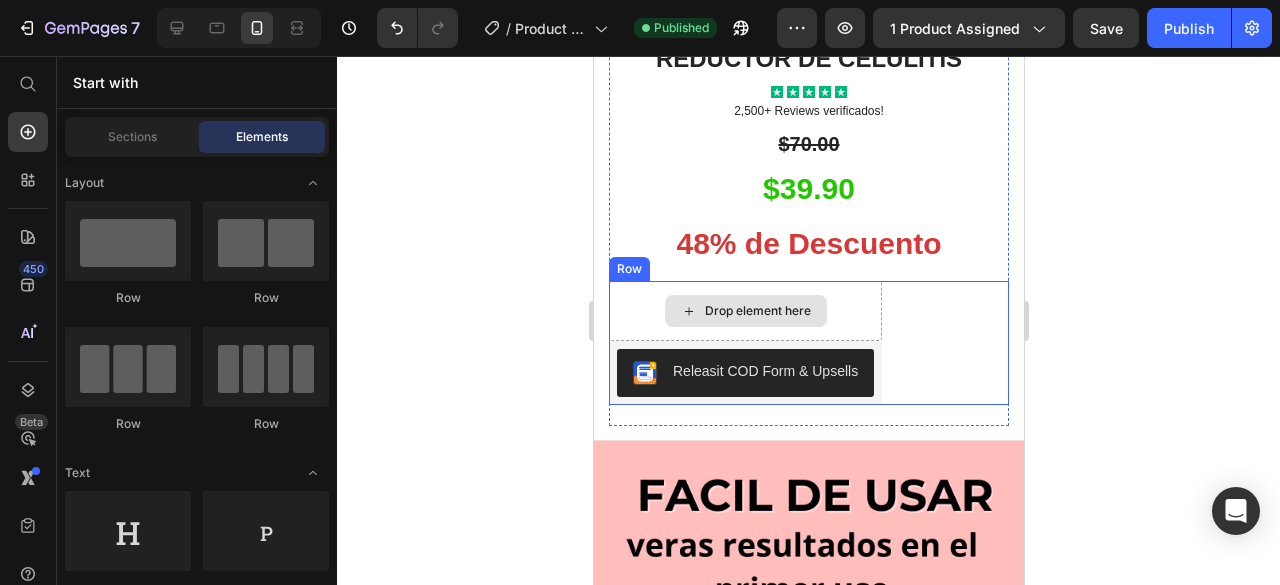 click on "Drop element here" at bounding box center [744, 311] 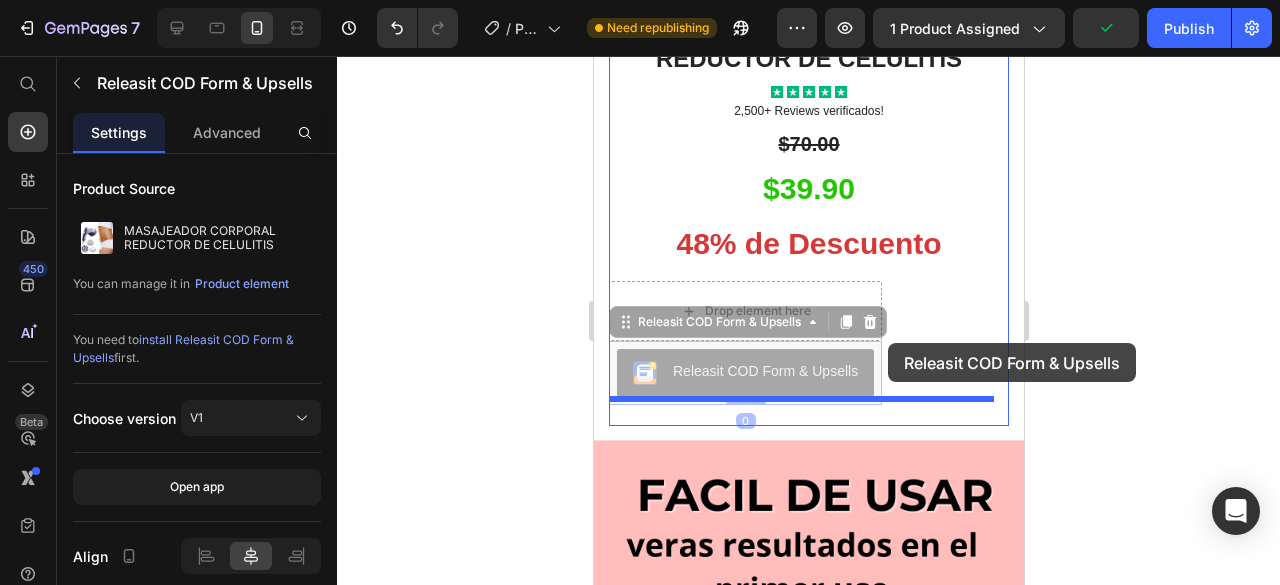 drag, startPoint x: 877, startPoint y: 343, endPoint x: 888, endPoint y: 343, distance: 11 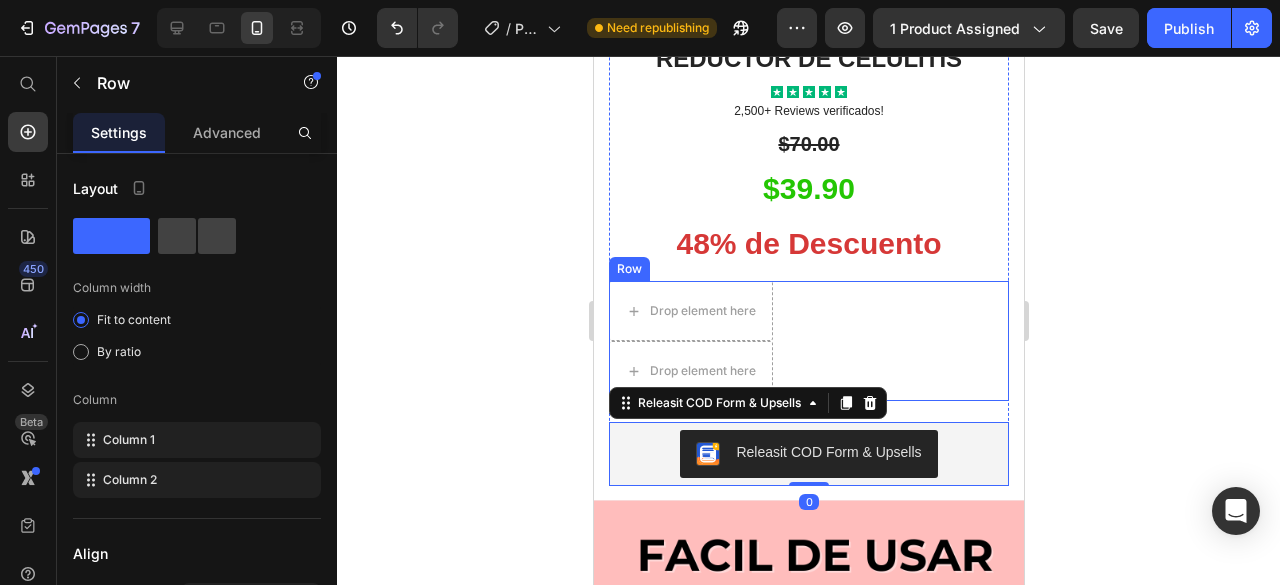 click on "Drop element here
Drop element here Row" at bounding box center [808, 341] 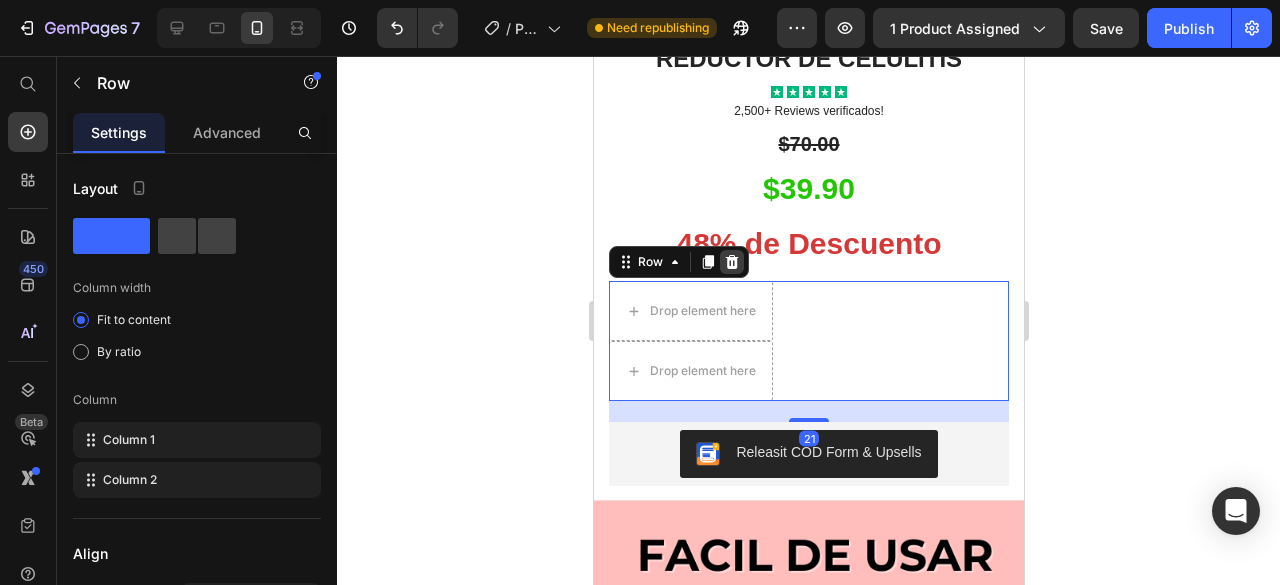 click 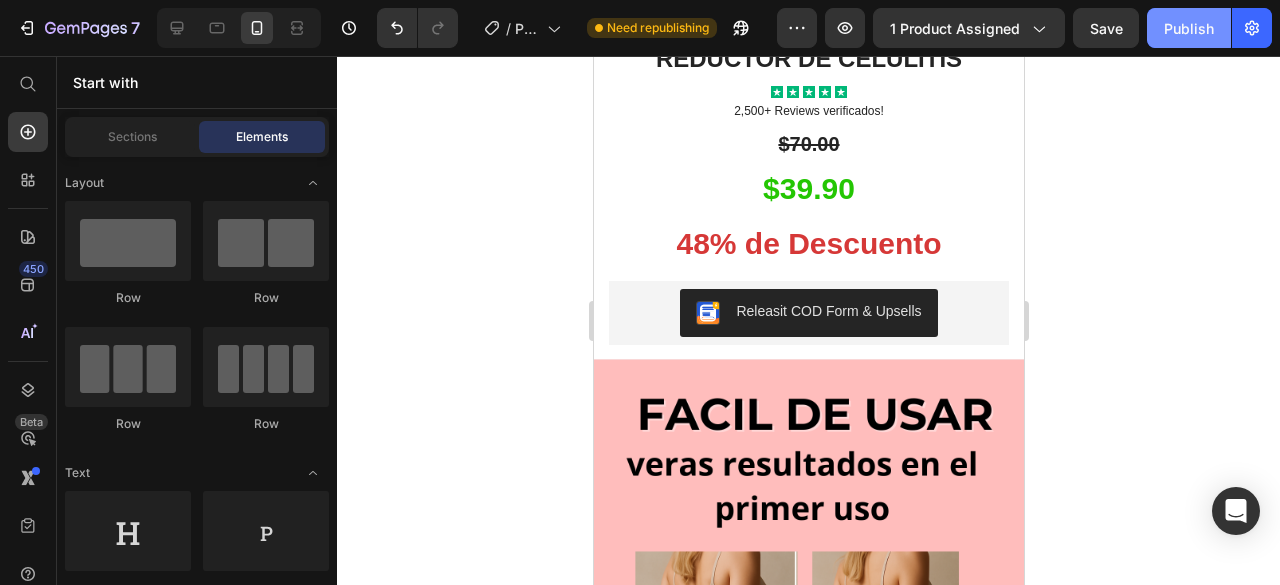 click on "Publish" at bounding box center (1189, 28) 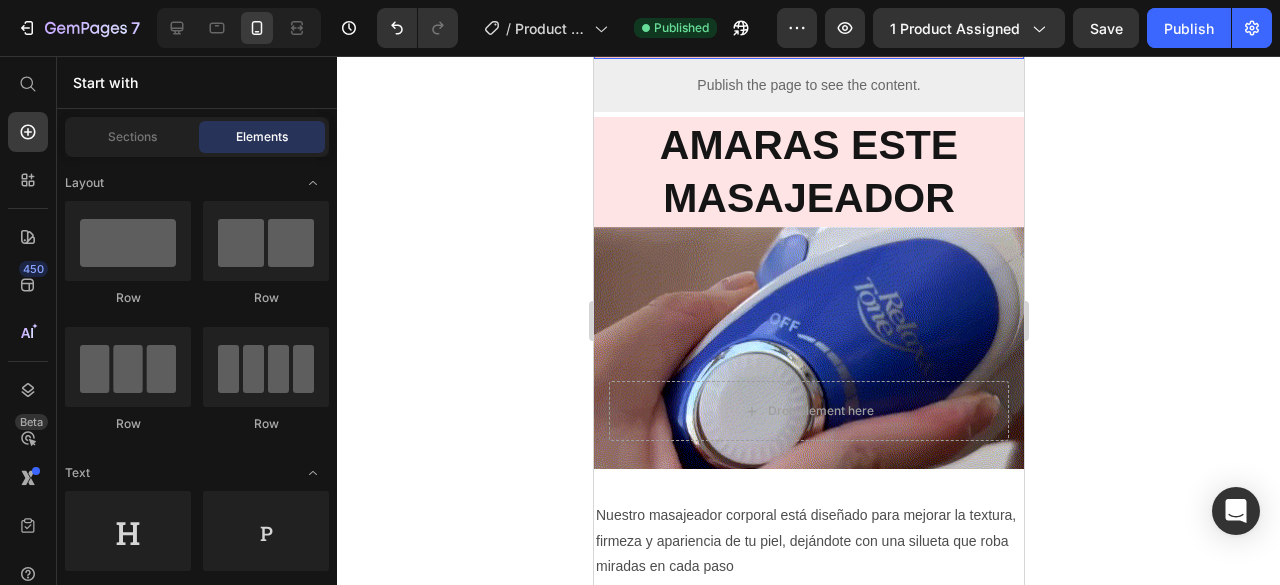 scroll, scrollTop: 3200, scrollLeft: 0, axis: vertical 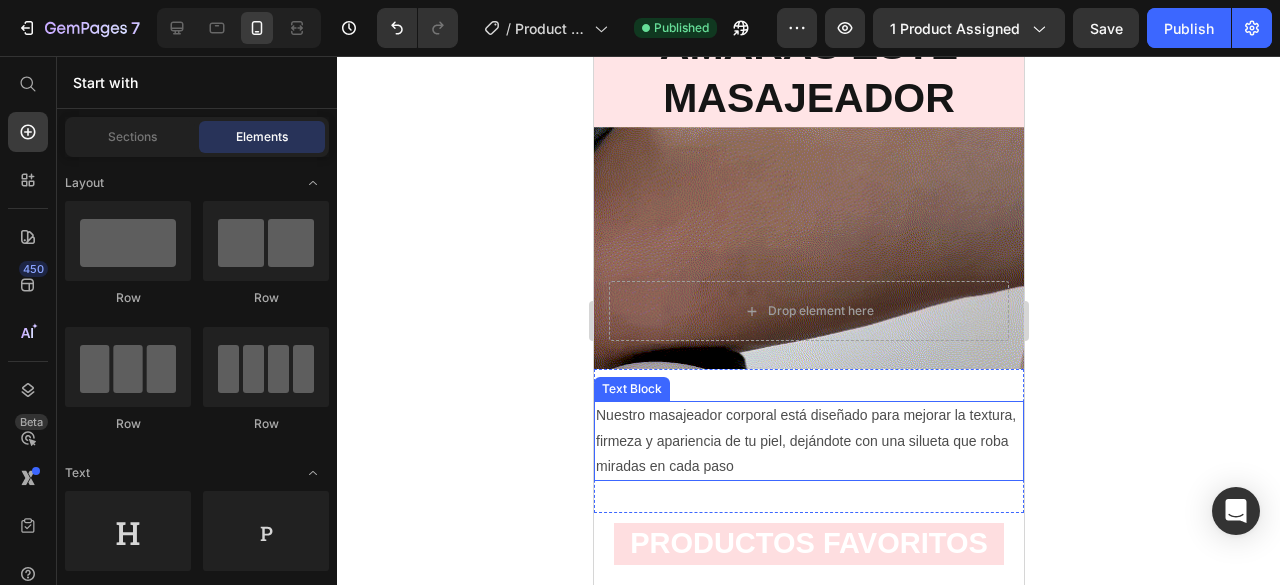 click on "Nuestro masajeador corporal está diseñado para mejorar la textura, firmeza y apariencia de tu piel, dejándote con una silueta que roba miradas en cada paso" at bounding box center (808, 441) 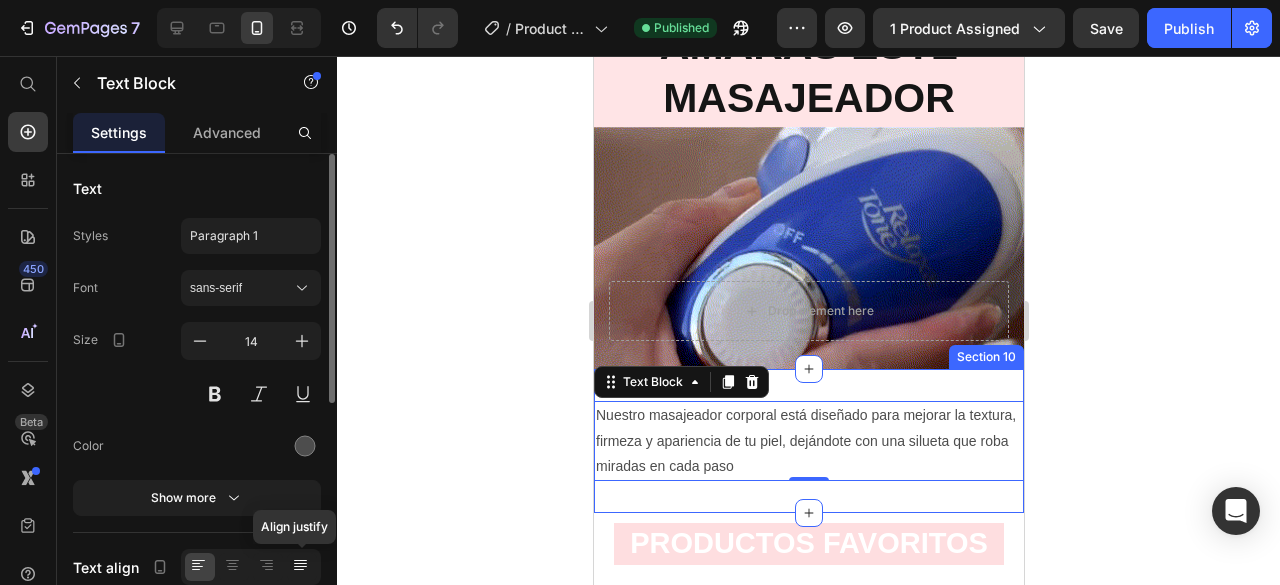 click 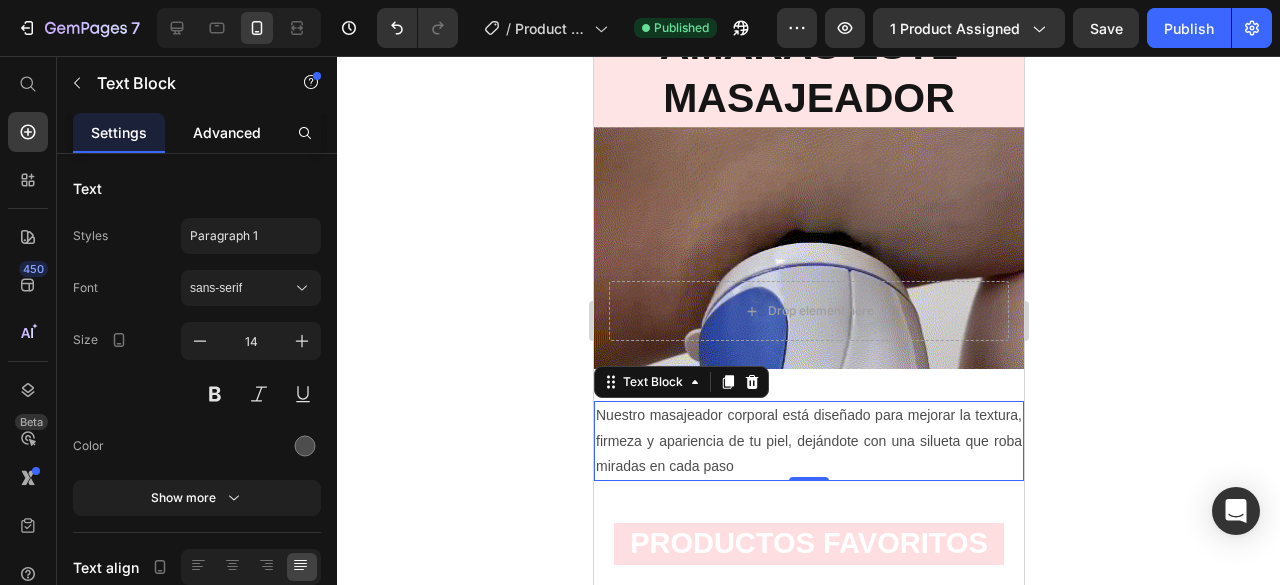 click on "Advanced" at bounding box center (227, 132) 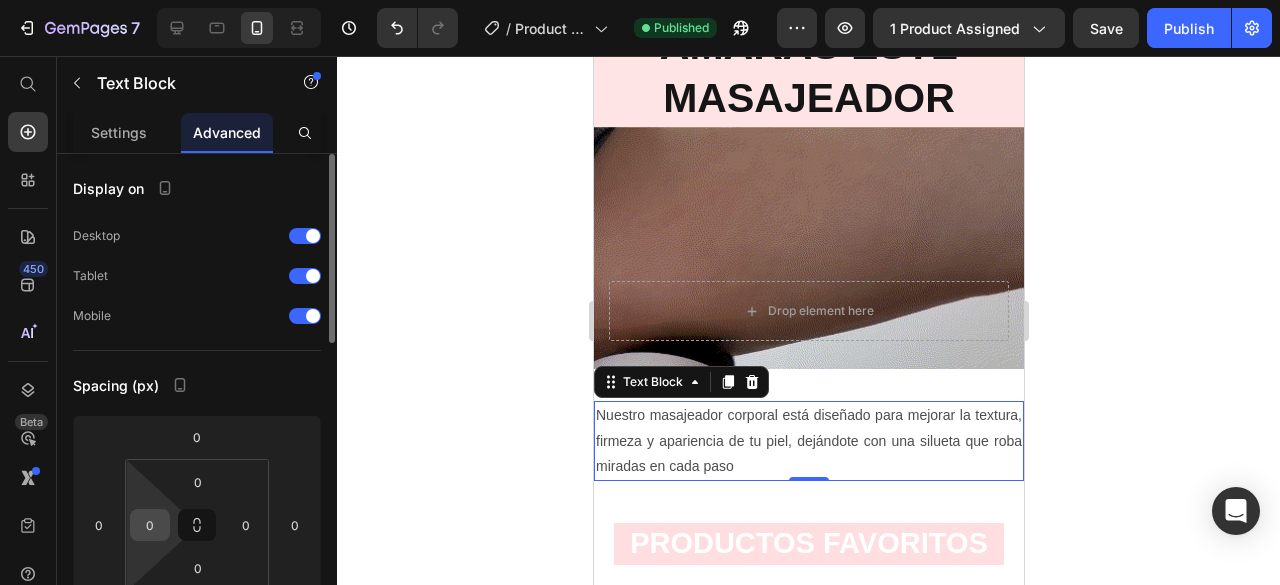 click on "0" at bounding box center [150, 525] 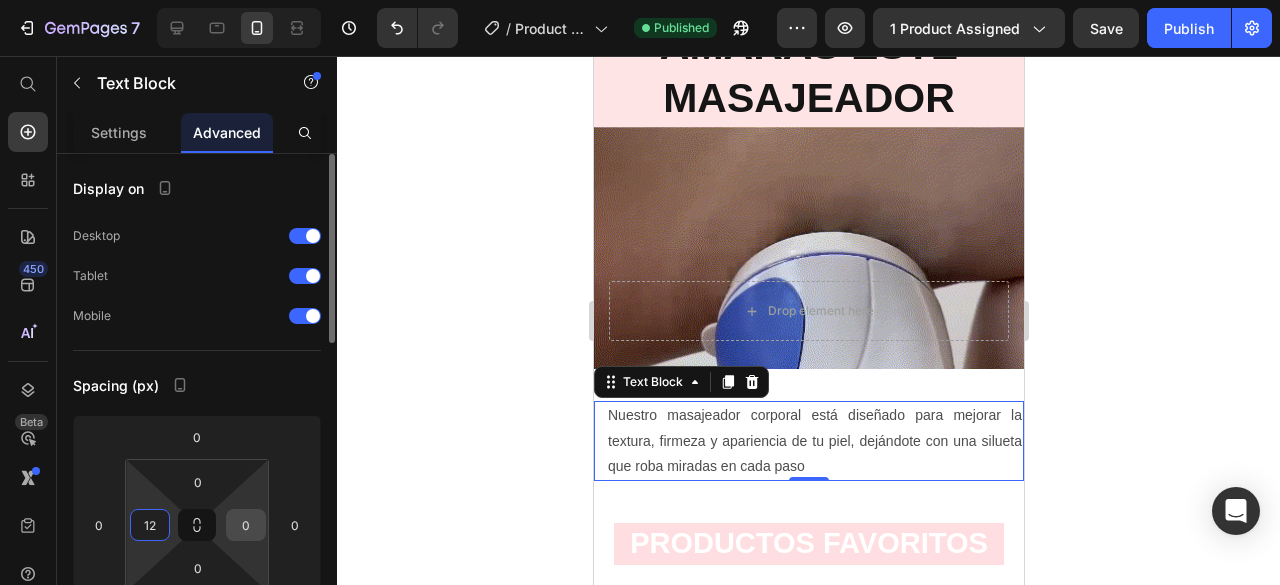 type on "12" 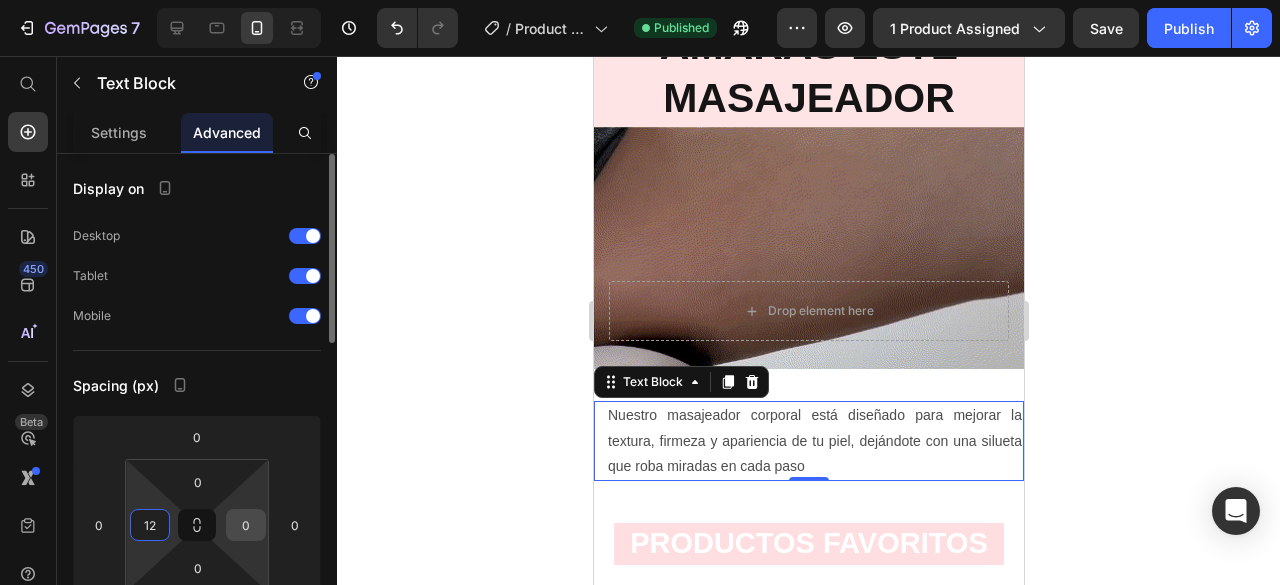 click on "0" at bounding box center [246, 525] 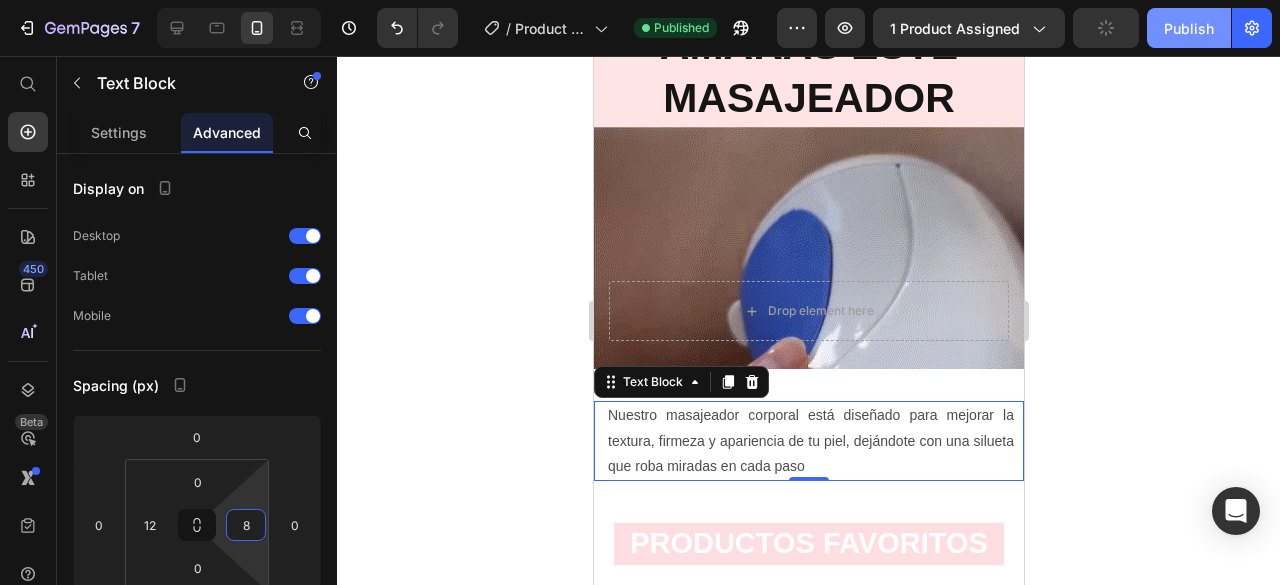 type on "8" 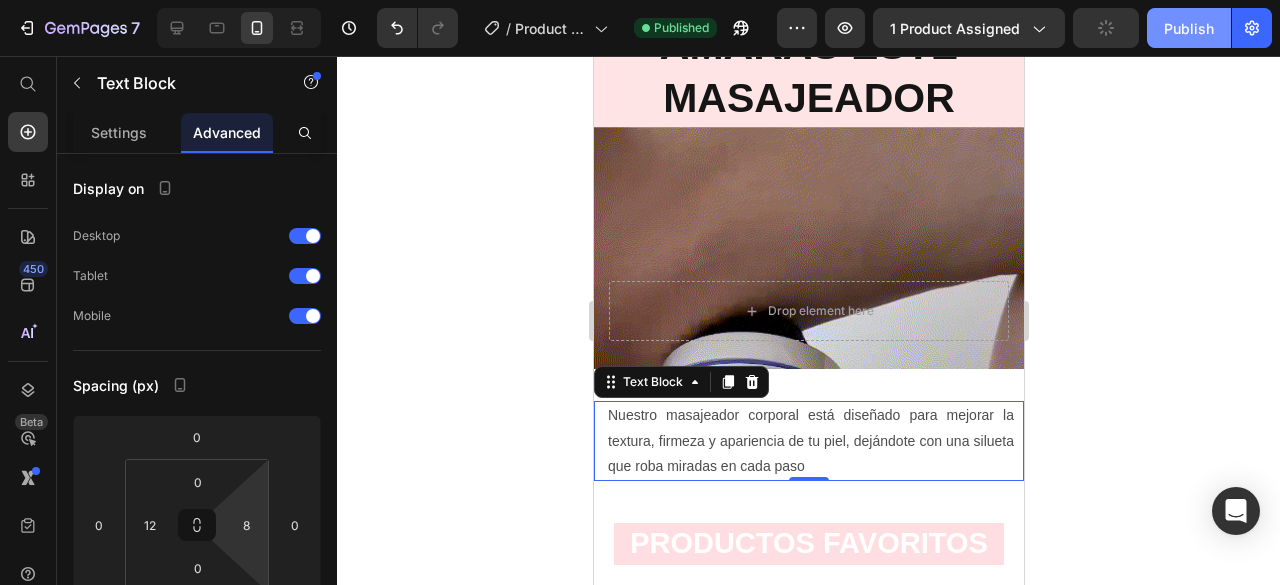 click on "Publish" at bounding box center [1189, 28] 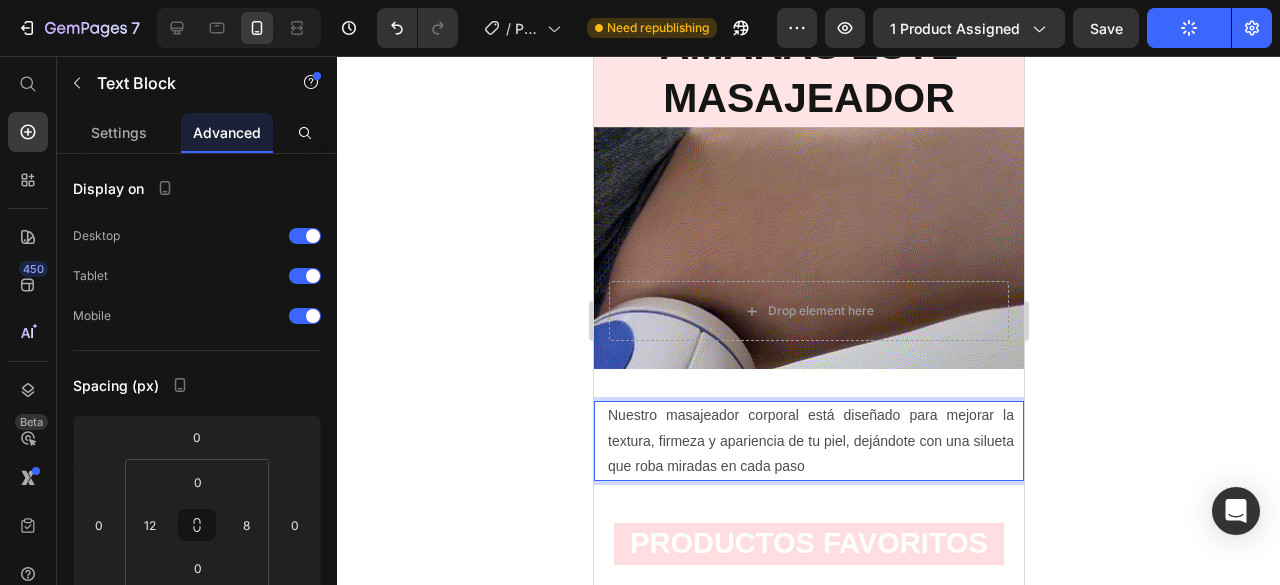 click on "Nuestro masajeador corporal está diseñado para mejorar la textura, firmeza y apariencia de tu piel, dejándote con una silueta que roba miradas en cada paso" at bounding box center (810, 441) 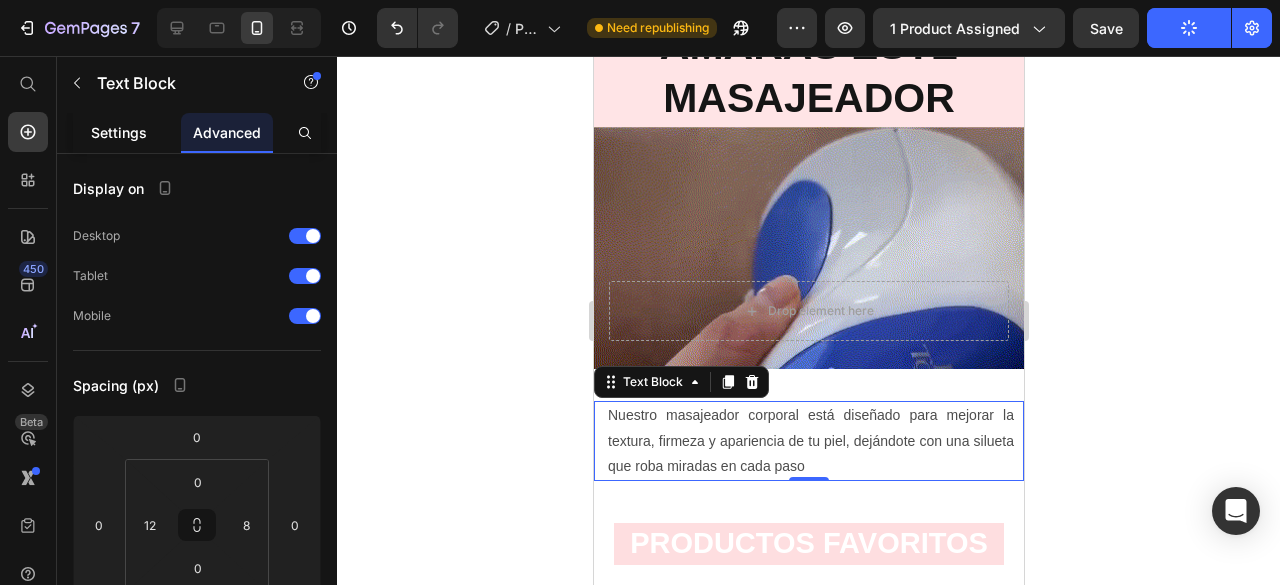 click on "Settings" at bounding box center (119, 132) 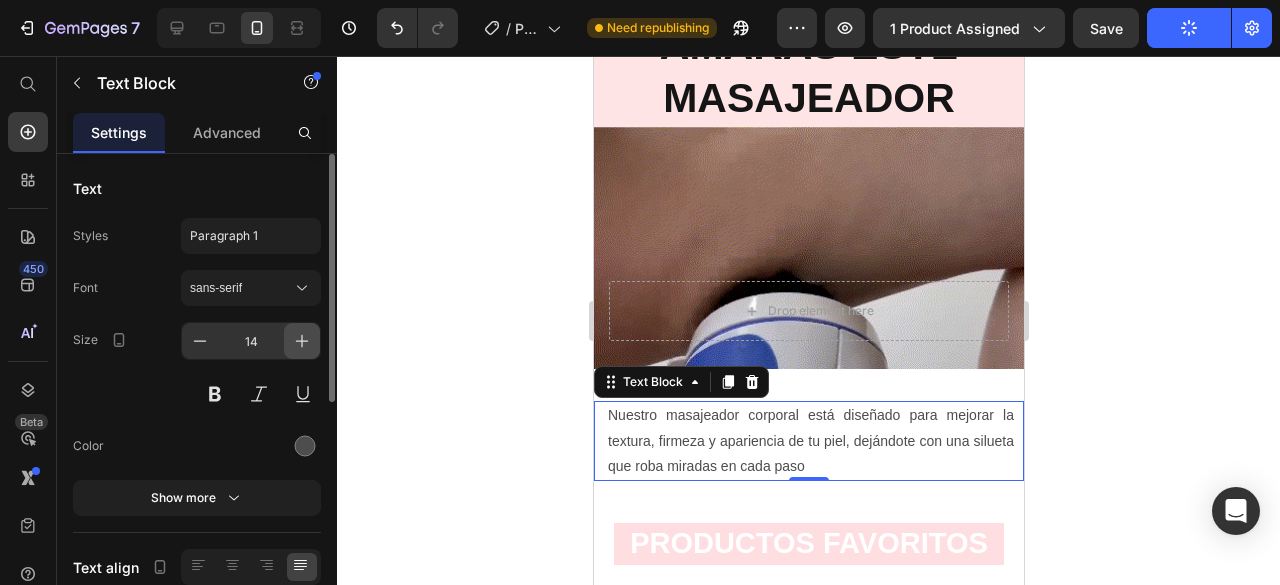 click 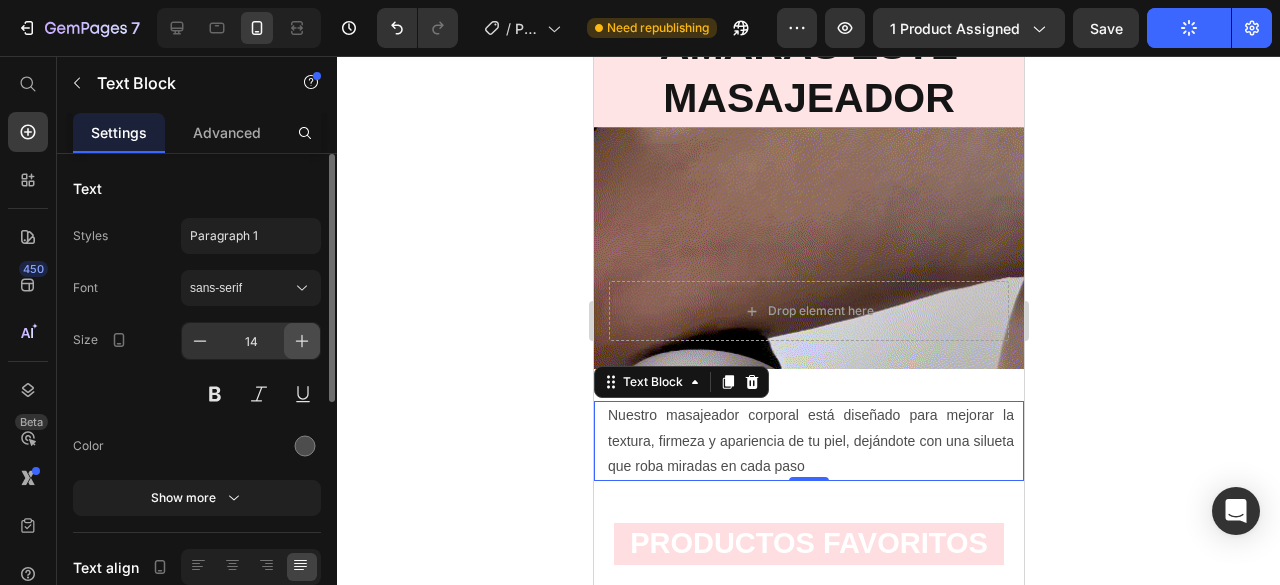 type on "15" 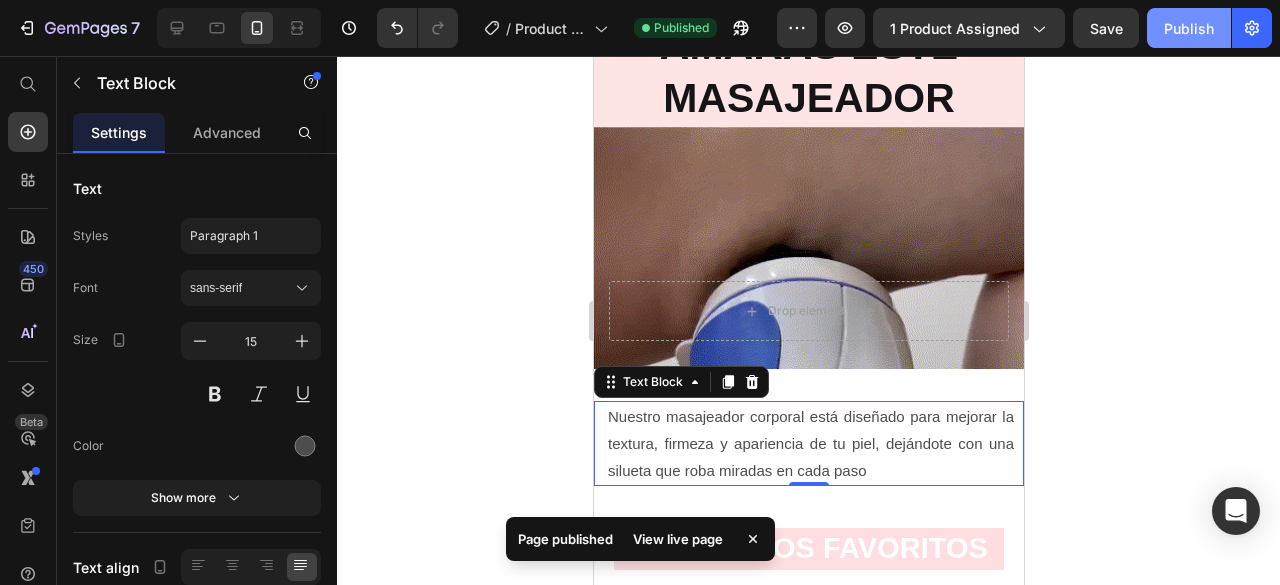 click on "Publish" at bounding box center (1189, 28) 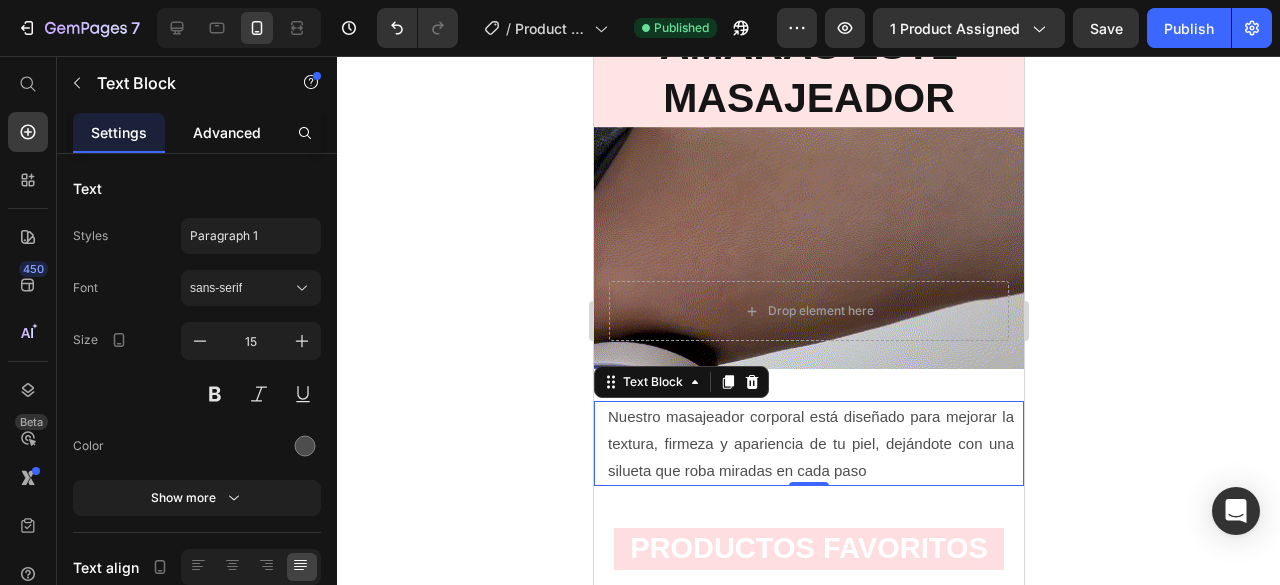 click on "Advanced" at bounding box center [227, 132] 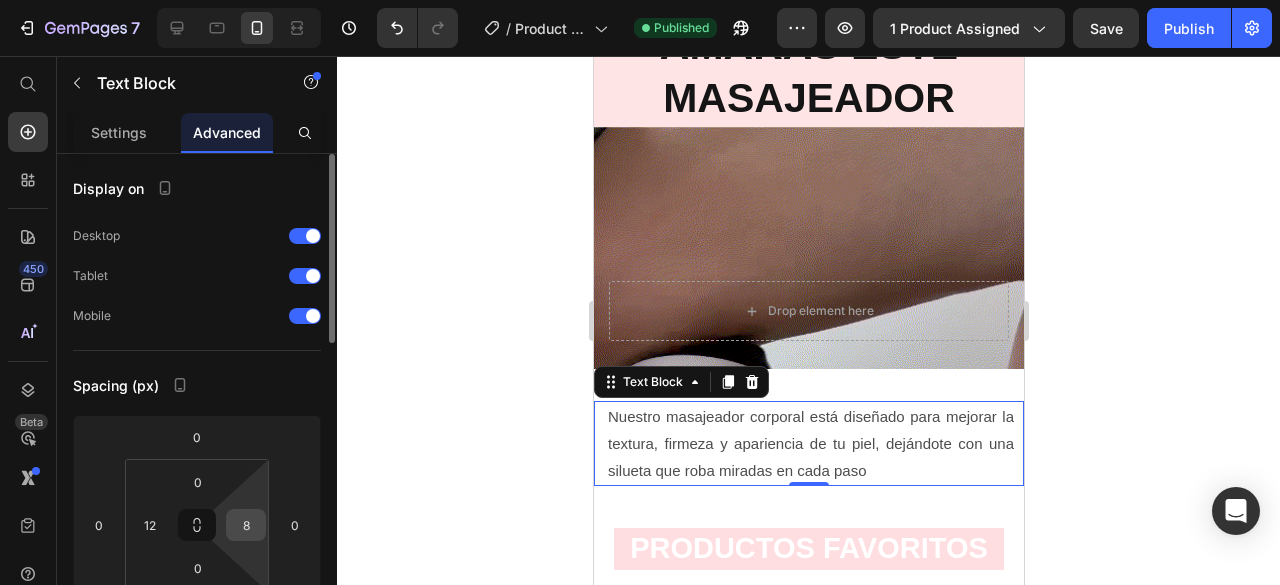 click on "8" at bounding box center (246, 525) 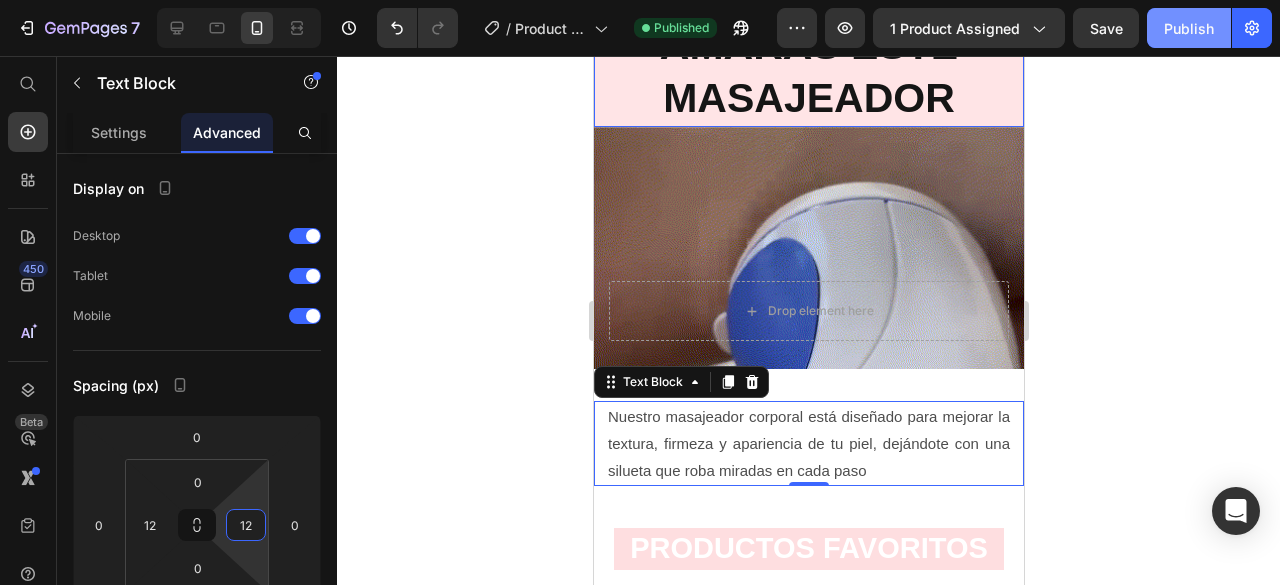 type on "12" 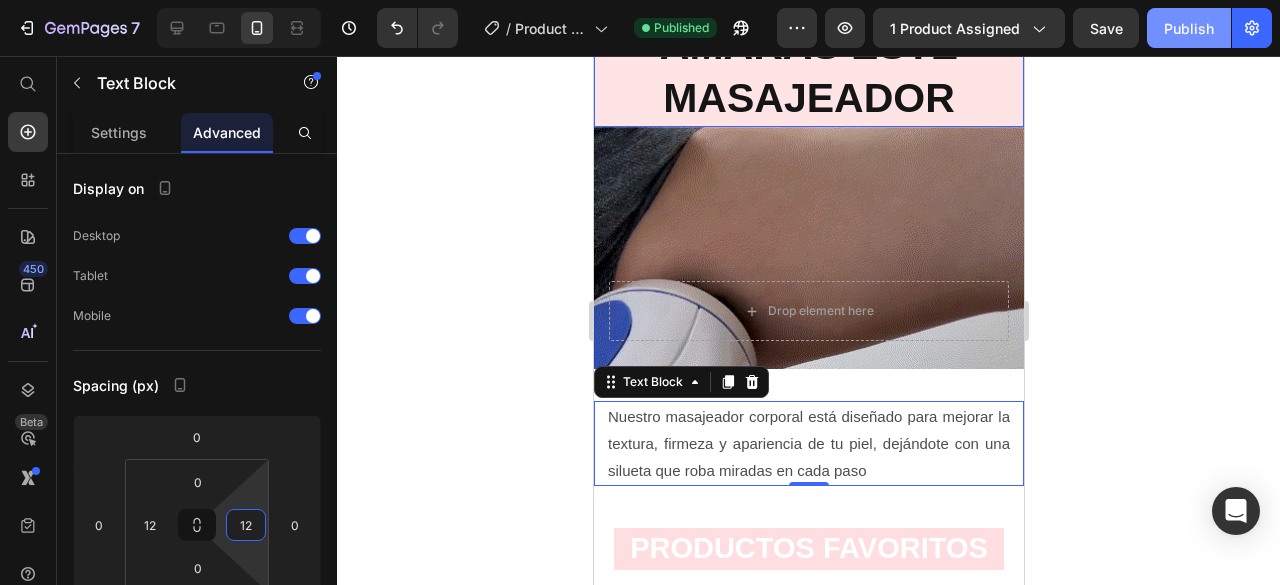 click on "Publish" at bounding box center [1189, 28] 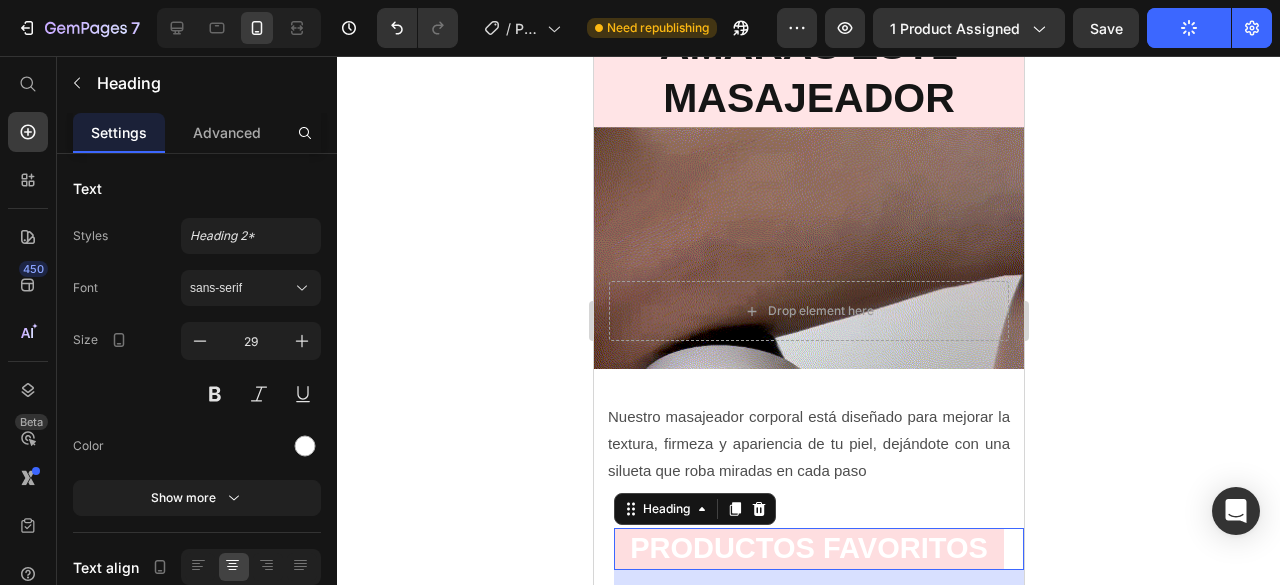 click on "PRODUCTOS FAVORITOS" at bounding box center (808, 549) 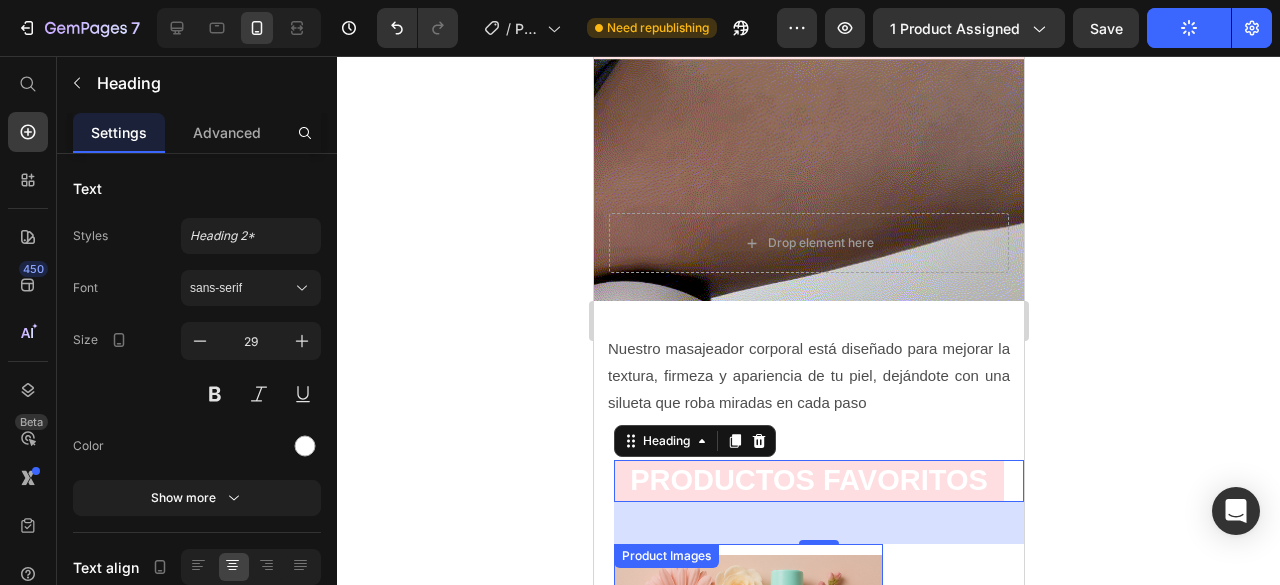 scroll, scrollTop: 3300, scrollLeft: 0, axis: vertical 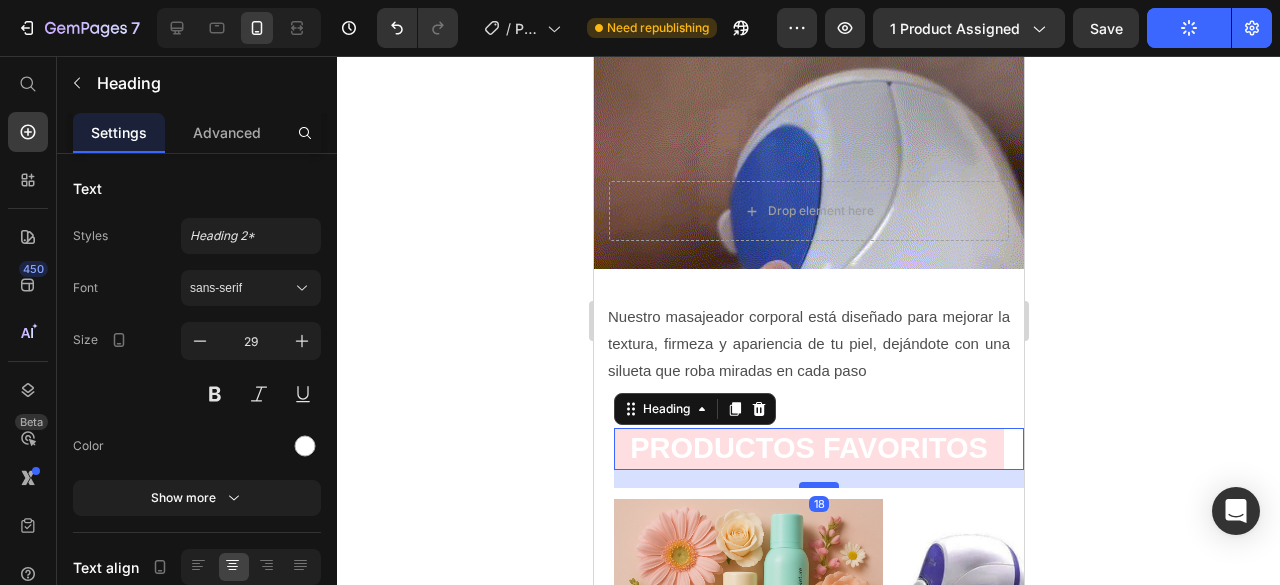 drag, startPoint x: 804, startPoint y: 473, endPoint x: 805, endPoint y: 449, distance: 24.020824 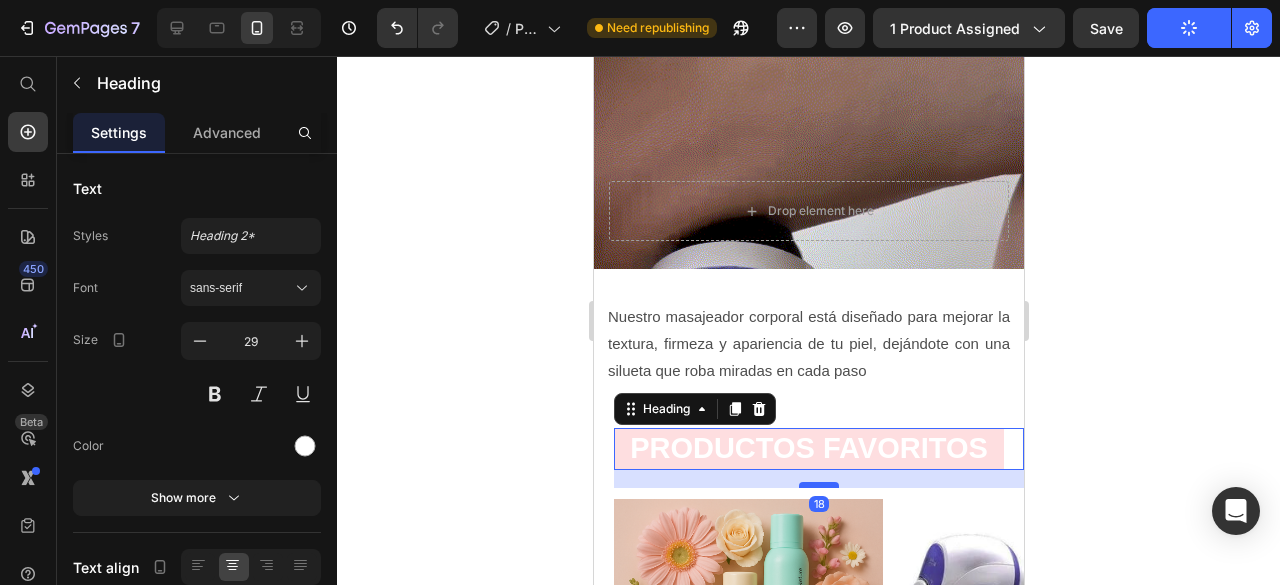 click at bounding box center (818, 485) 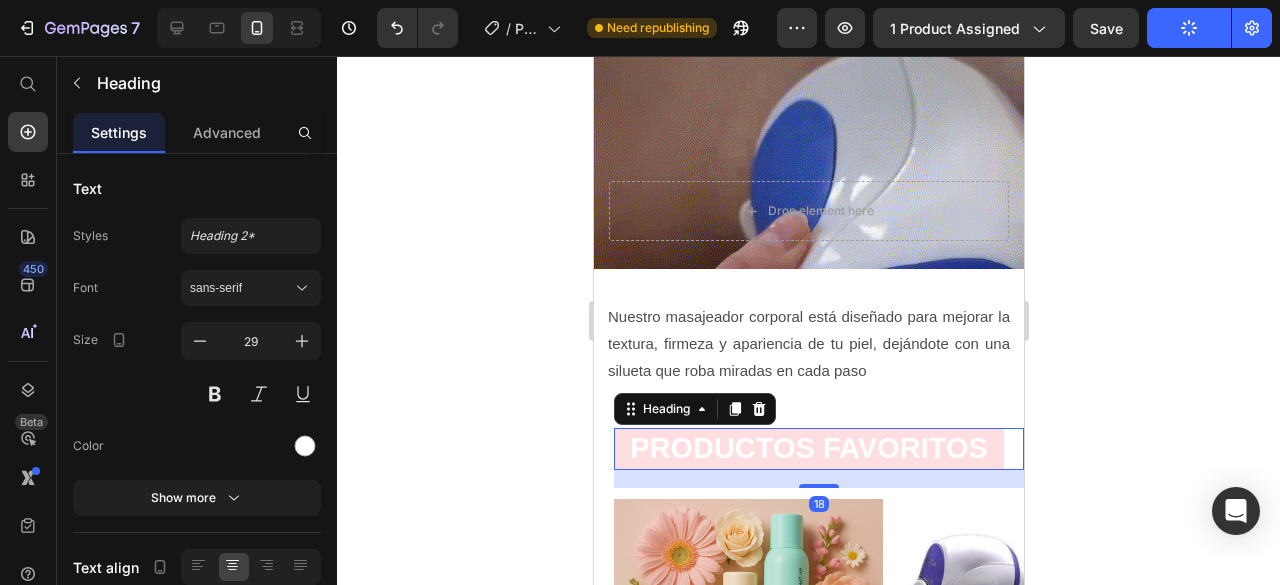 click 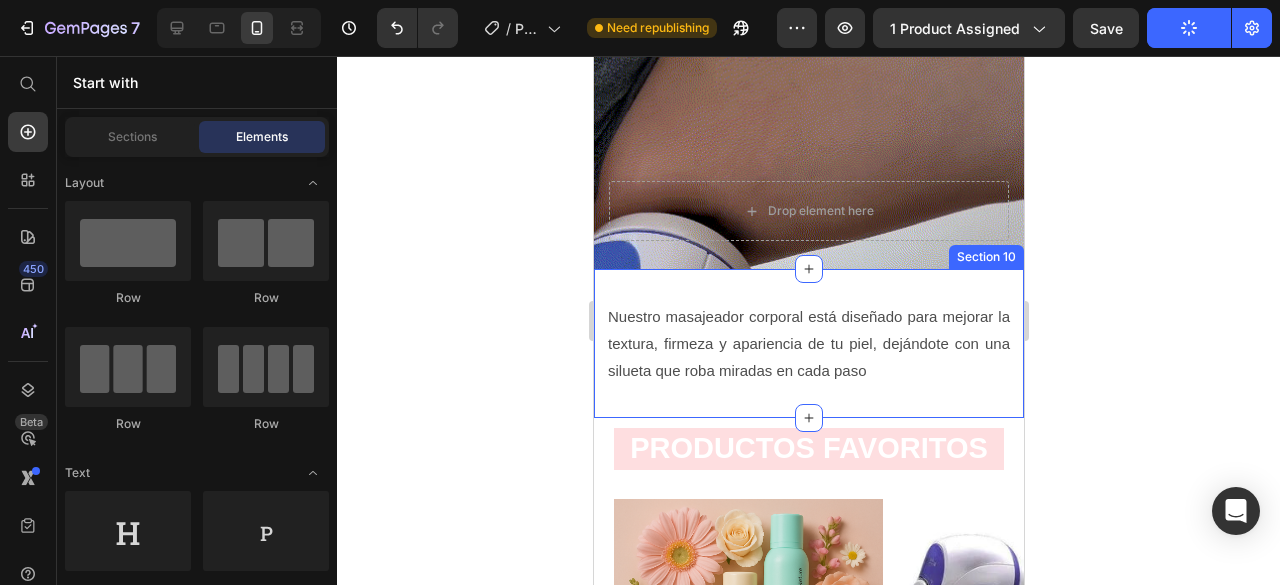 click on "Nuestro masajeador corporal está diseñado para mejorar la textura, firmeza y apariencia de tu piel, dejándote con una silueta que roba miradas en cada paso Text Block Section 10" at bounding box center (808, 343) 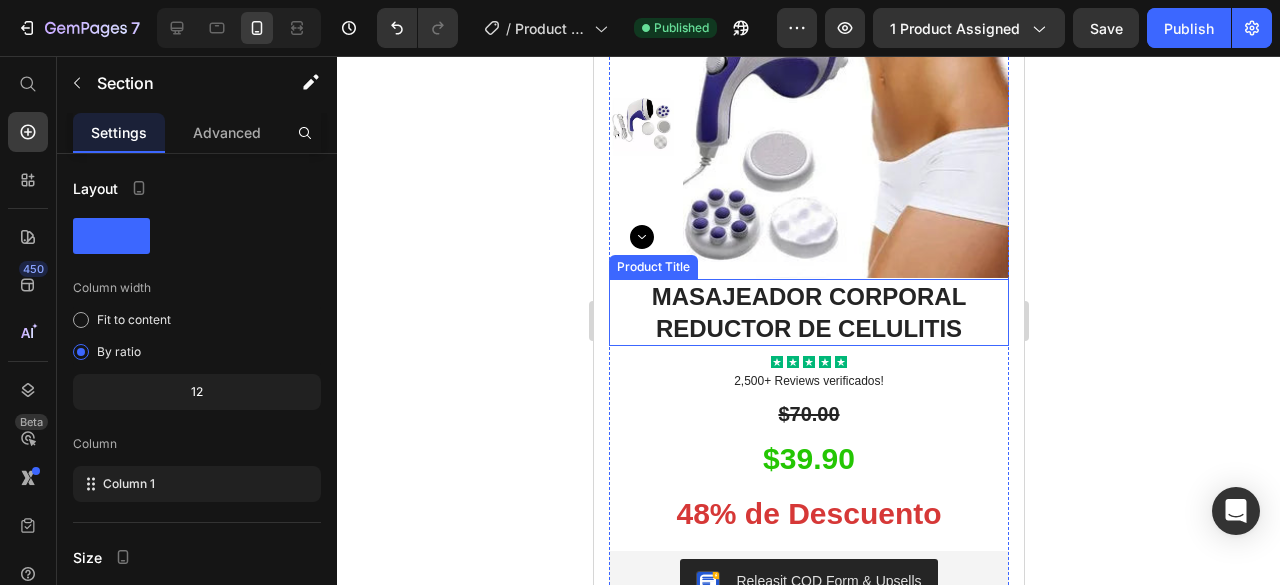 scroll, scrollTop: 900, scrollLeft: 0, axis: vertical 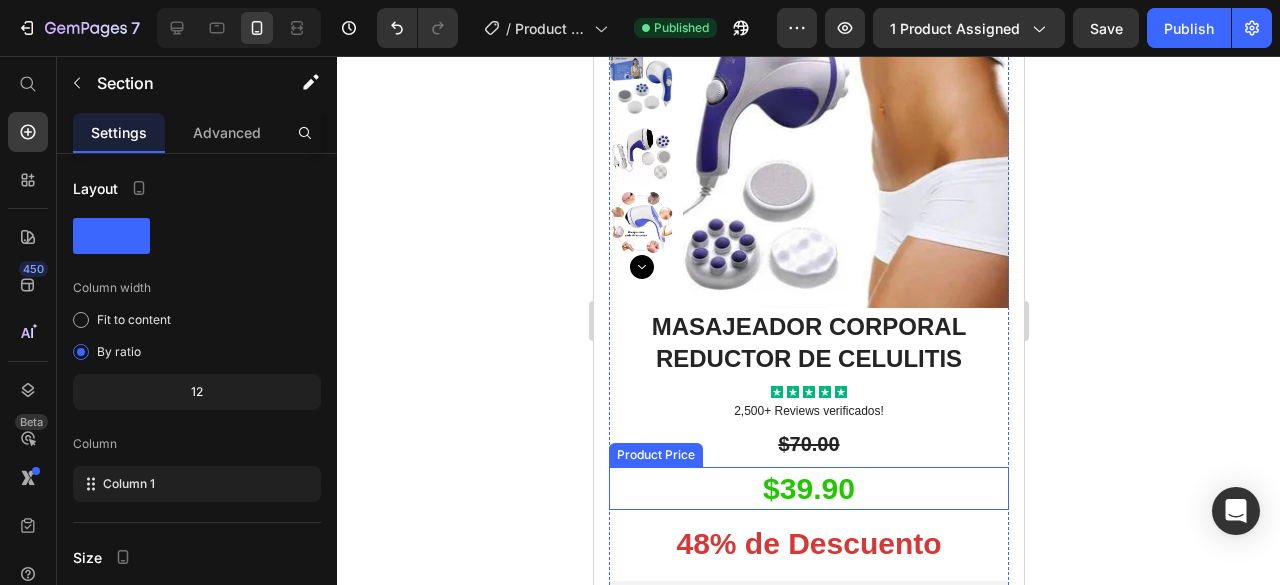 click on "$39.90" at bounding box center [808, 488] 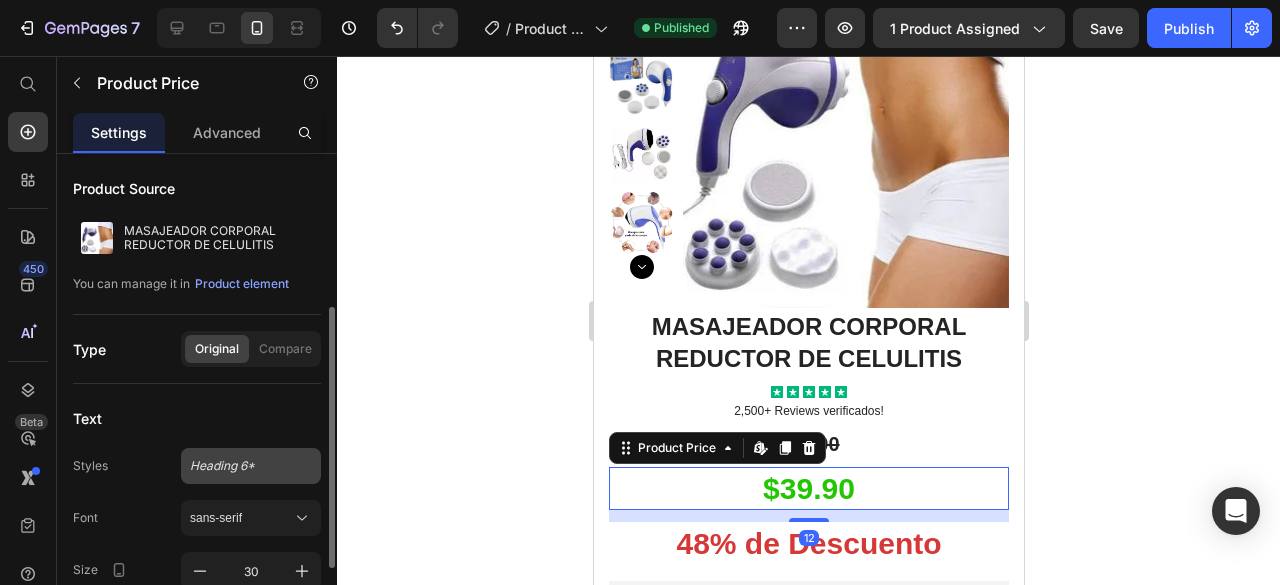 scroll, scrollTop: 100, scrollLeft: 0, axis: vertical 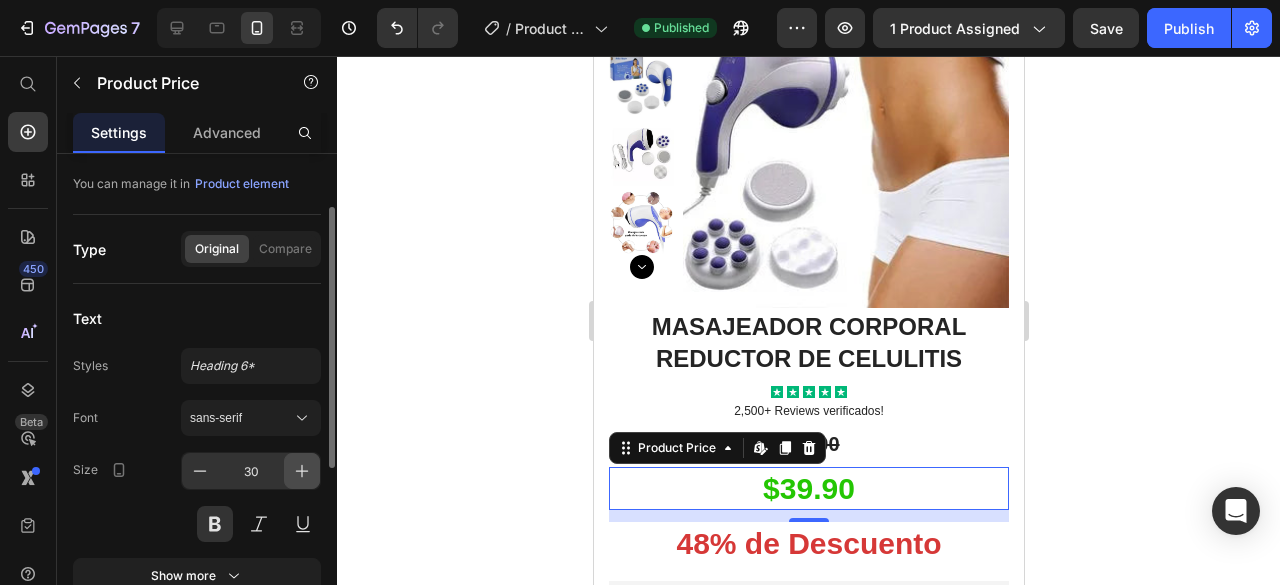 click 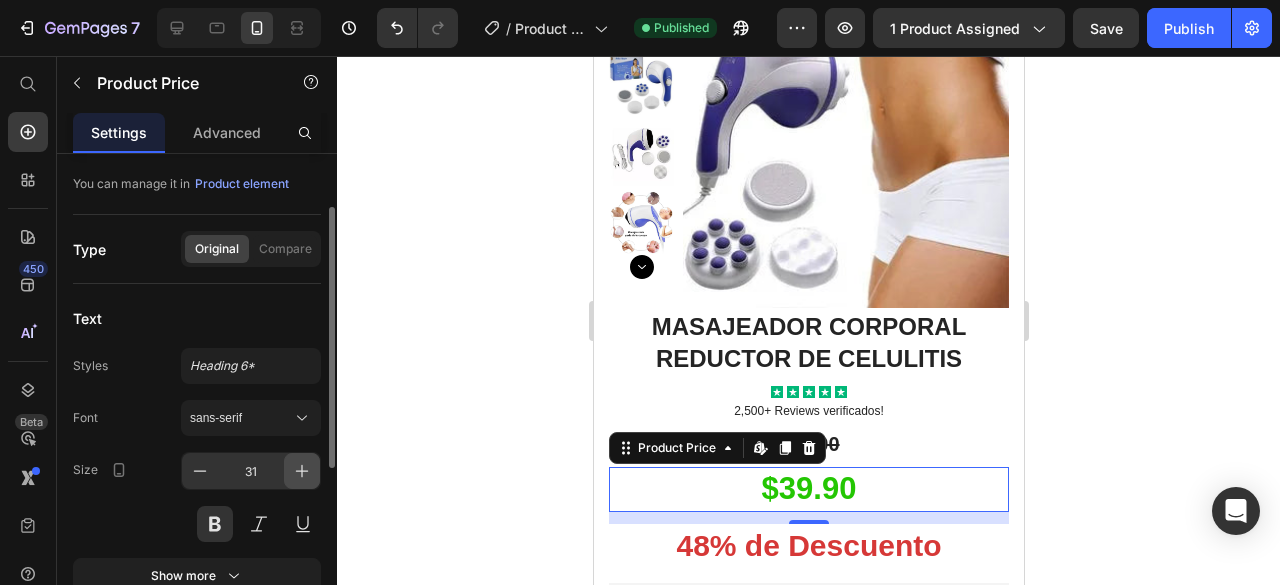 click 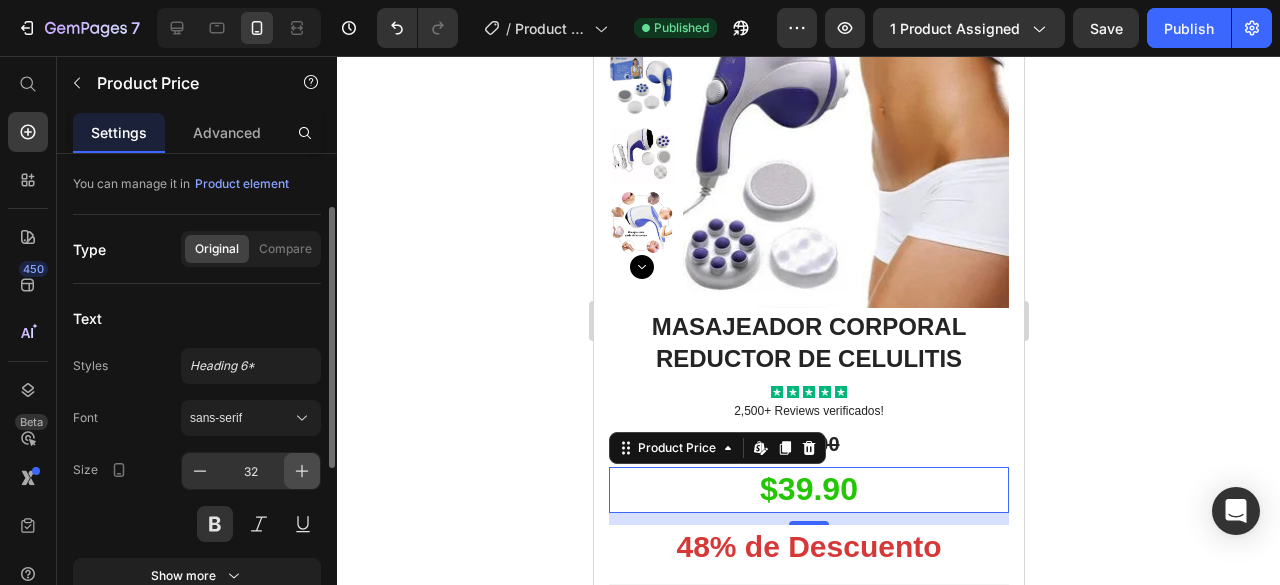 click 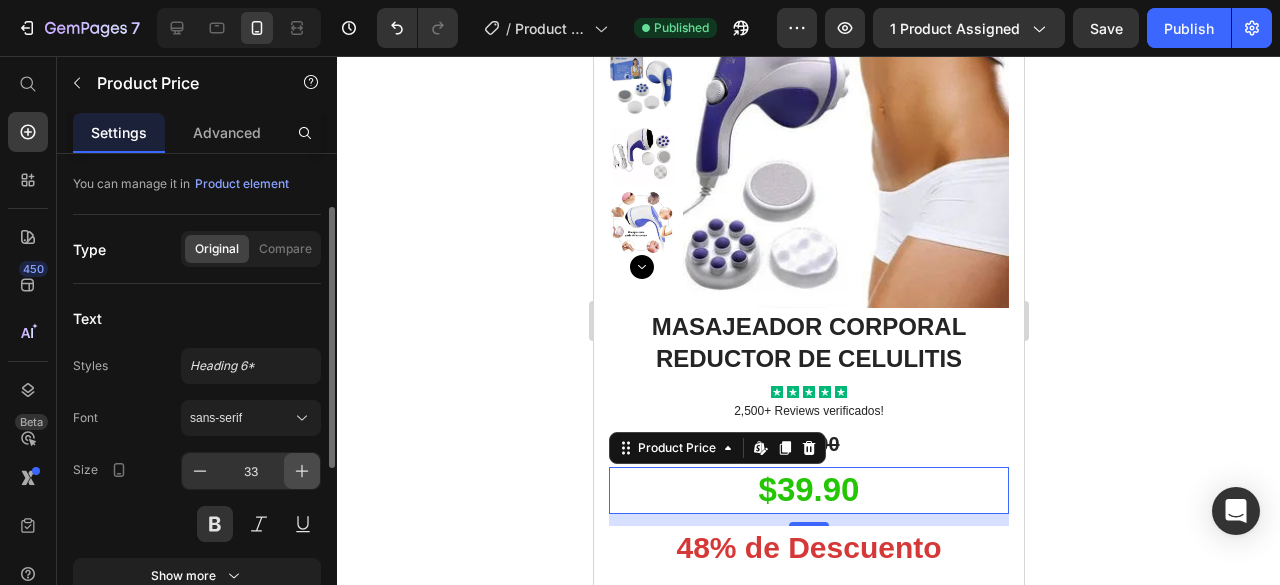 click 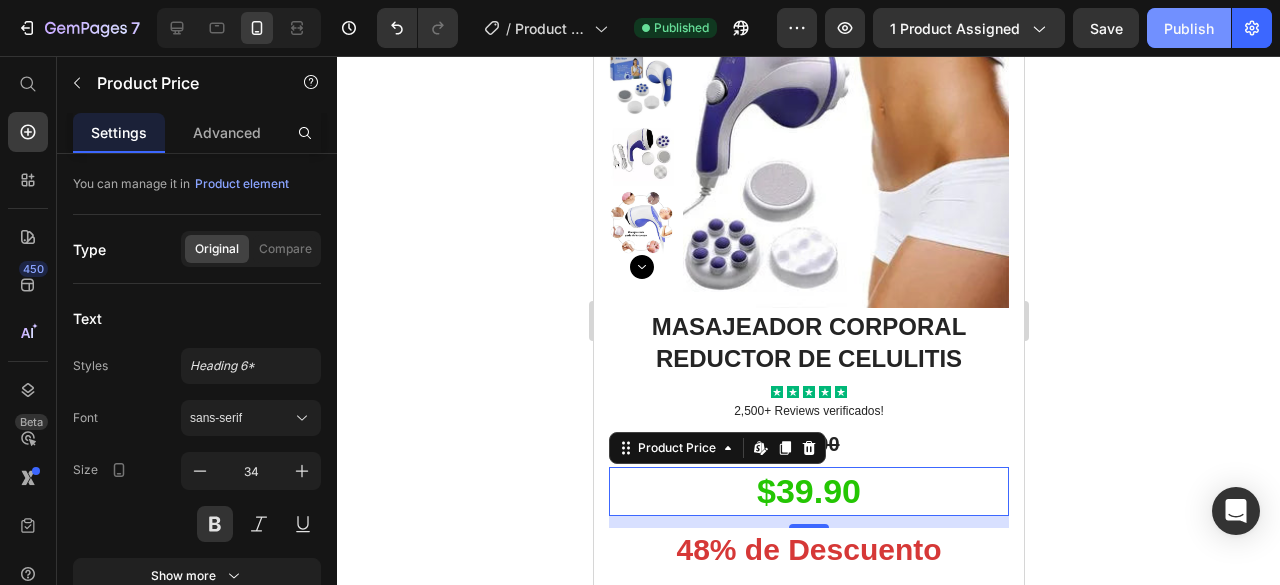 click on "Publish" at bounding box center [1189, 28] 